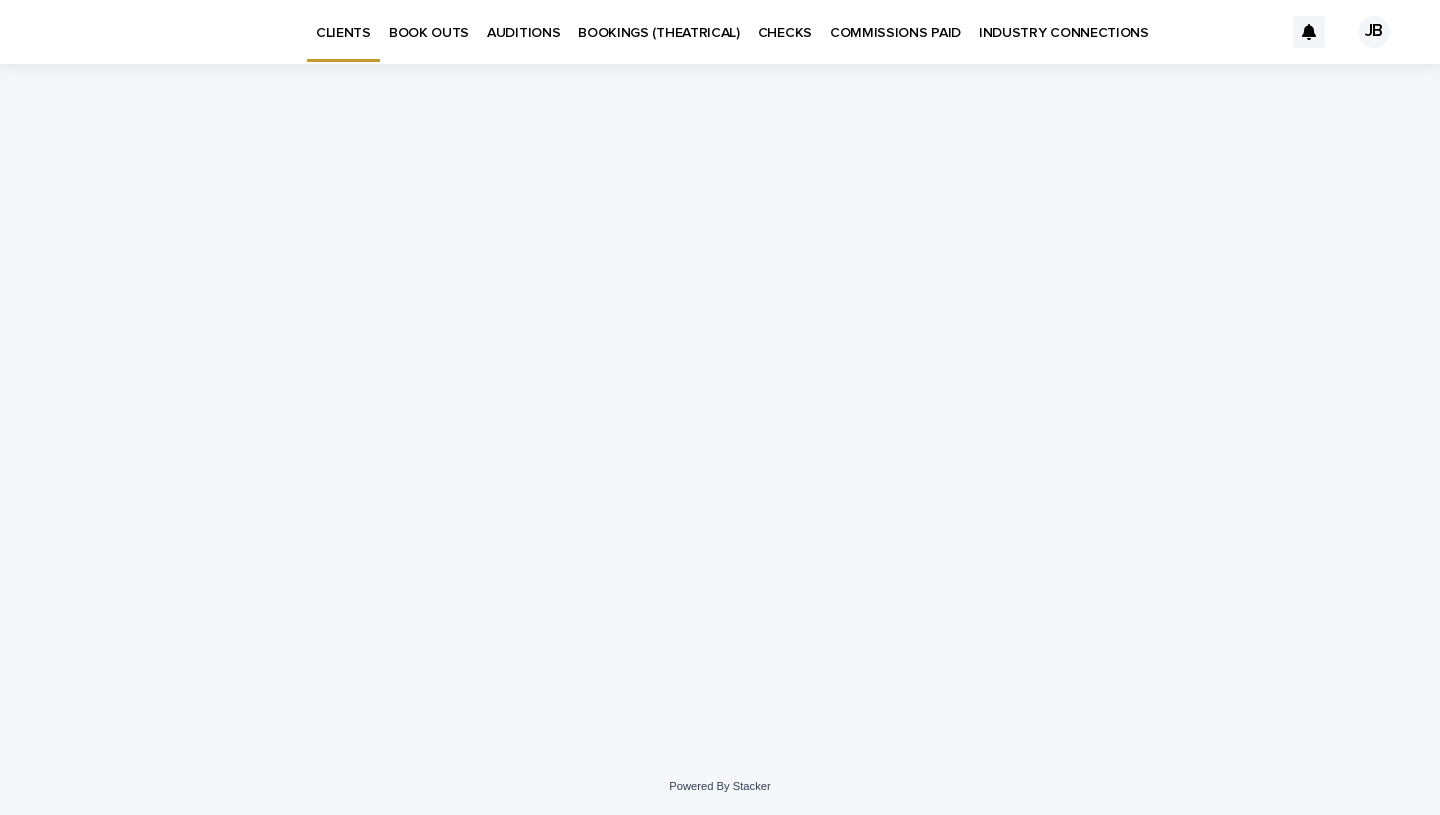 scroll, scrollTop: 0, scrollLeft: 0, axis: both 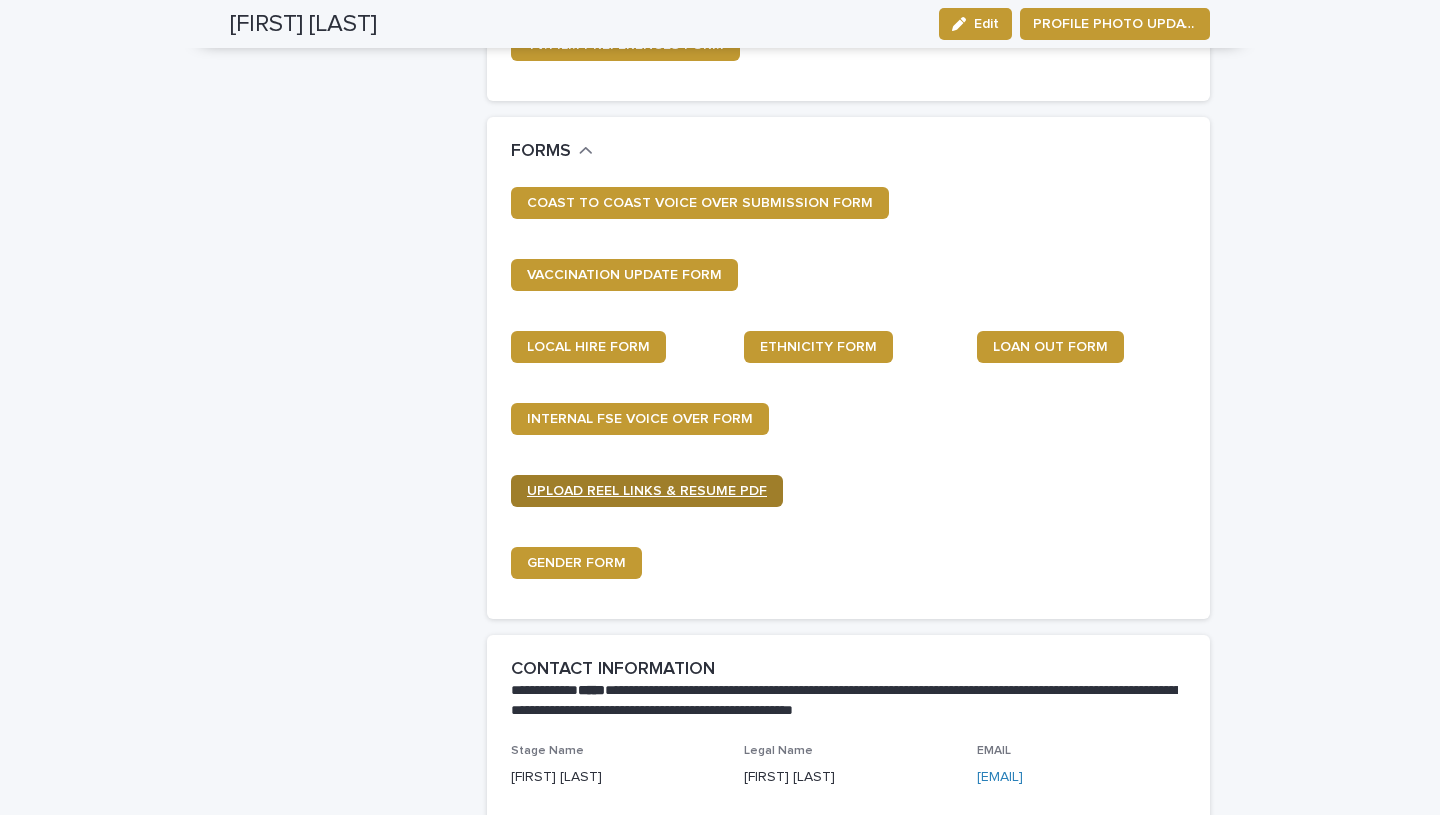 click on "UPLOAD REEL LINKS & RESUME PDF" at bounding box center [647, 491] 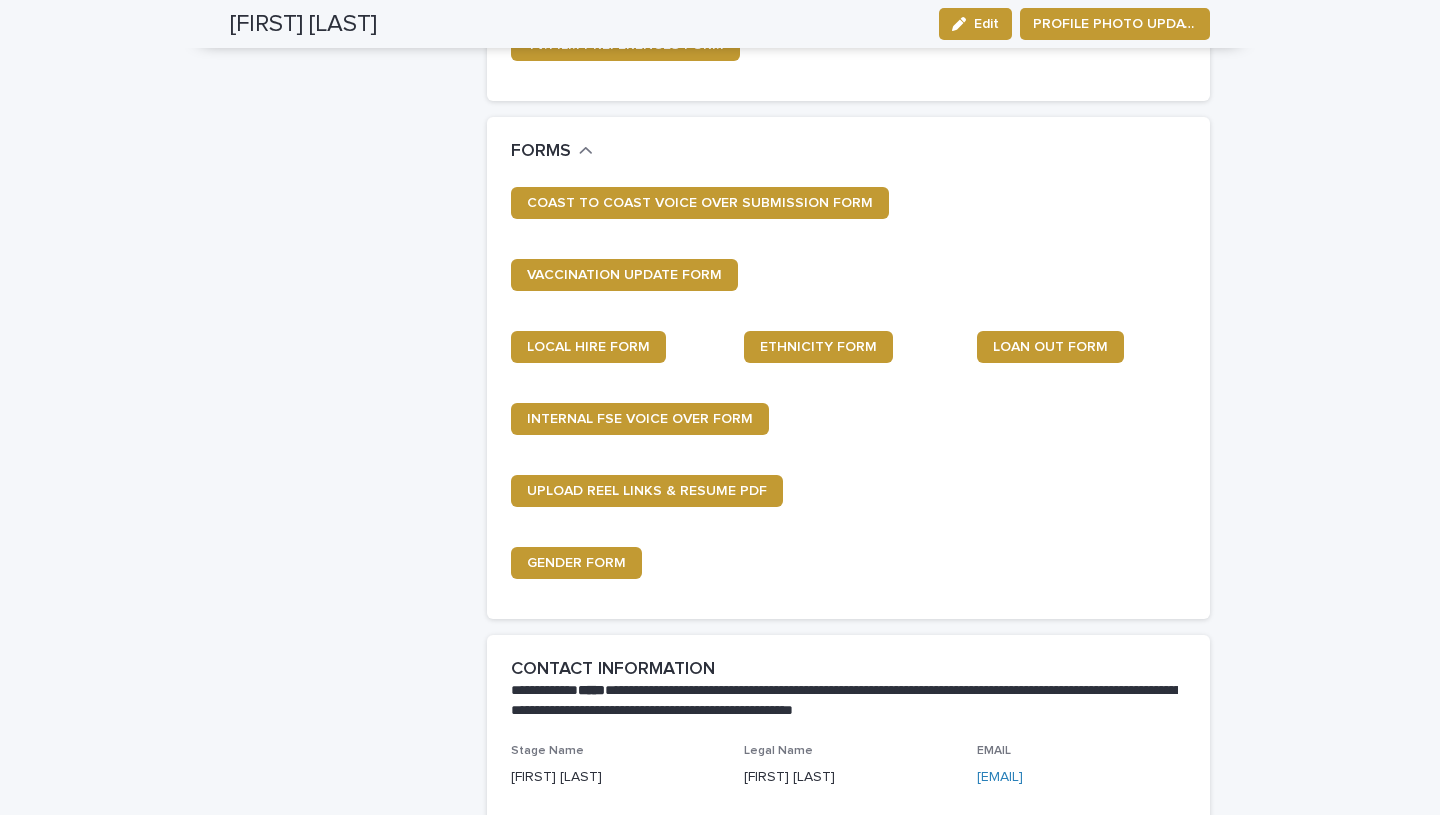 scroll, scrollTop: 0, scrollLeft: 0, axis: both 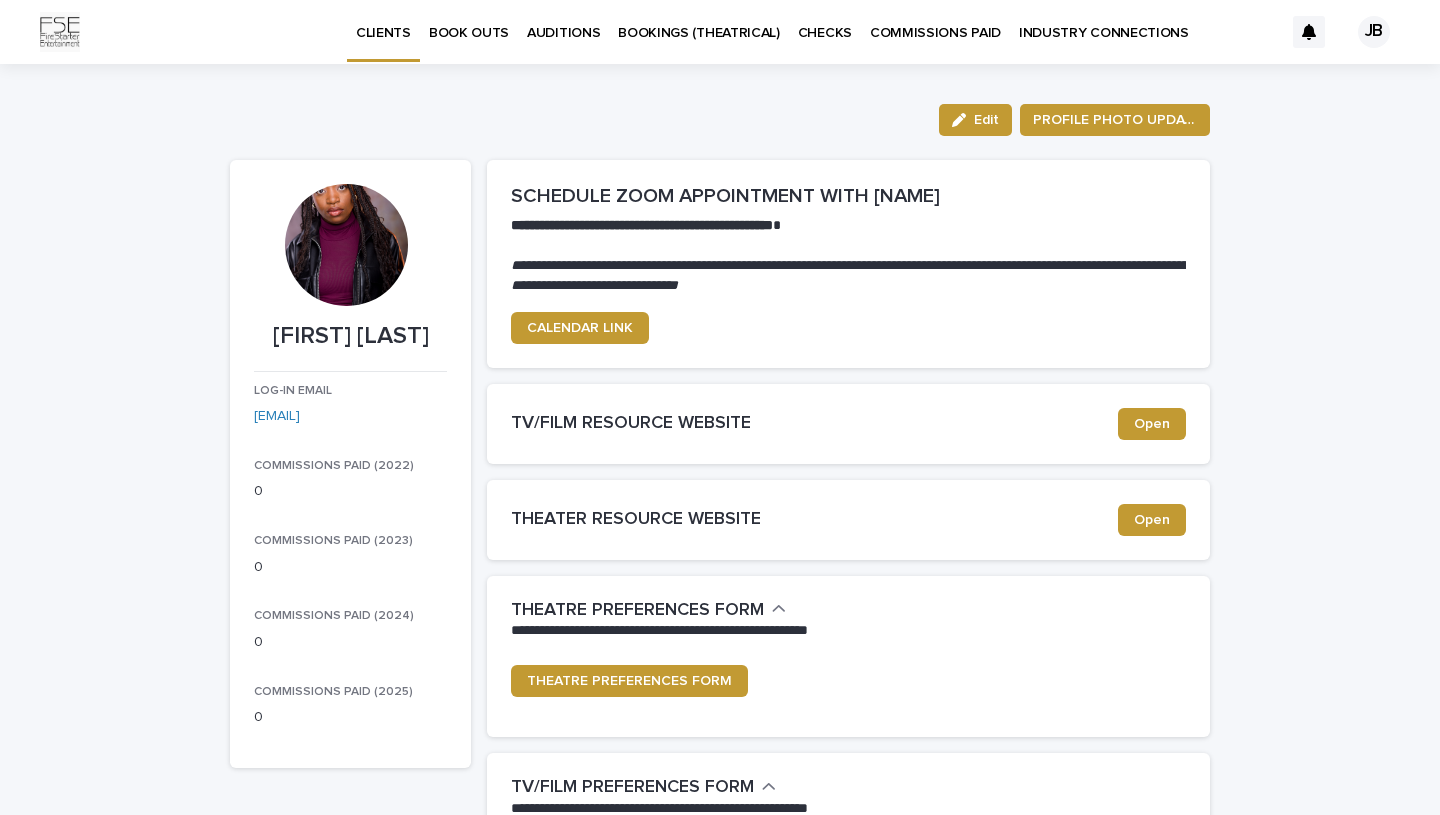click on "INDUSTRY CONNECTIONS" at bounding box center (1104, 31) 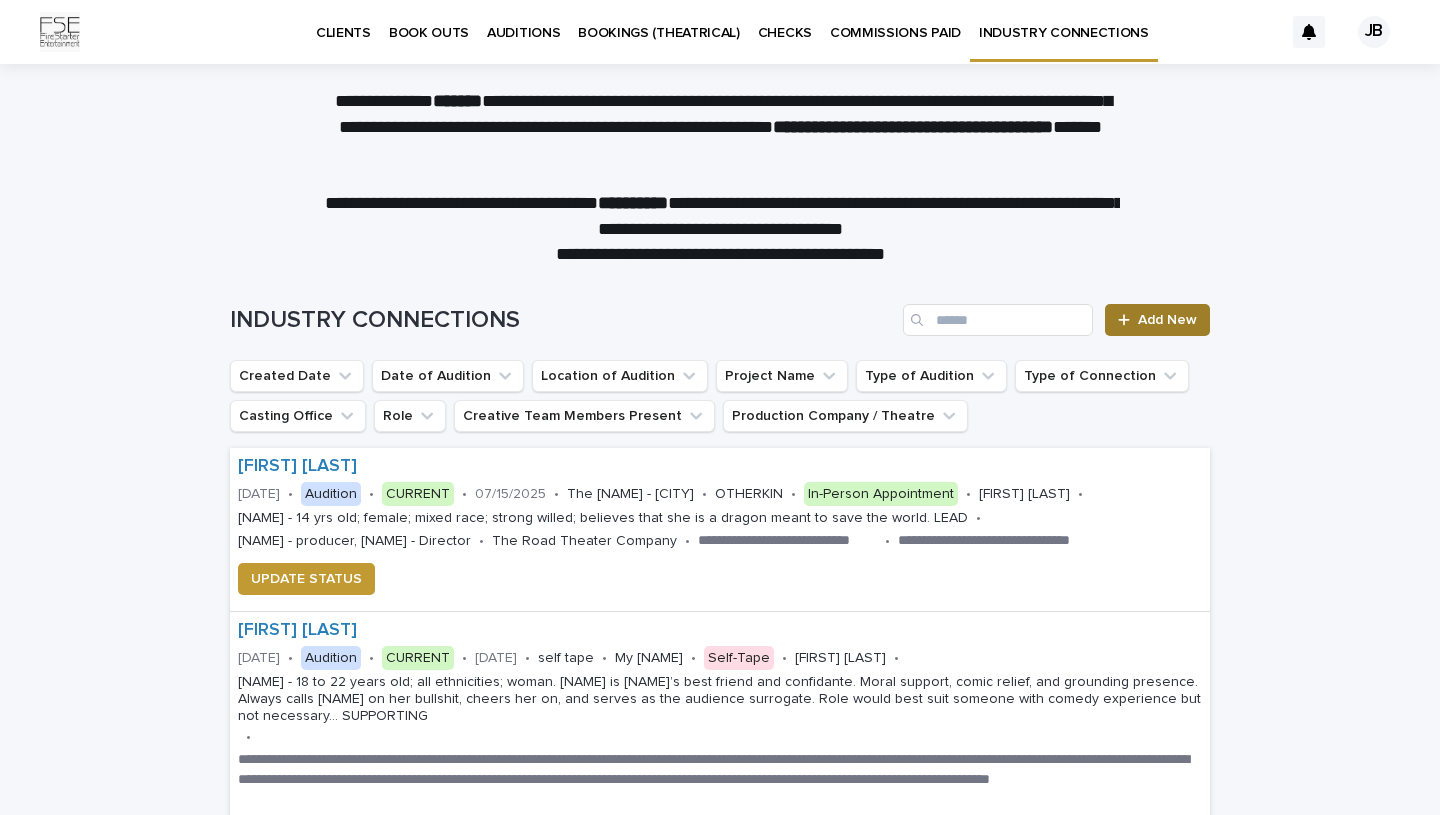 click on "Add New" at bounding box center [1167, 320] 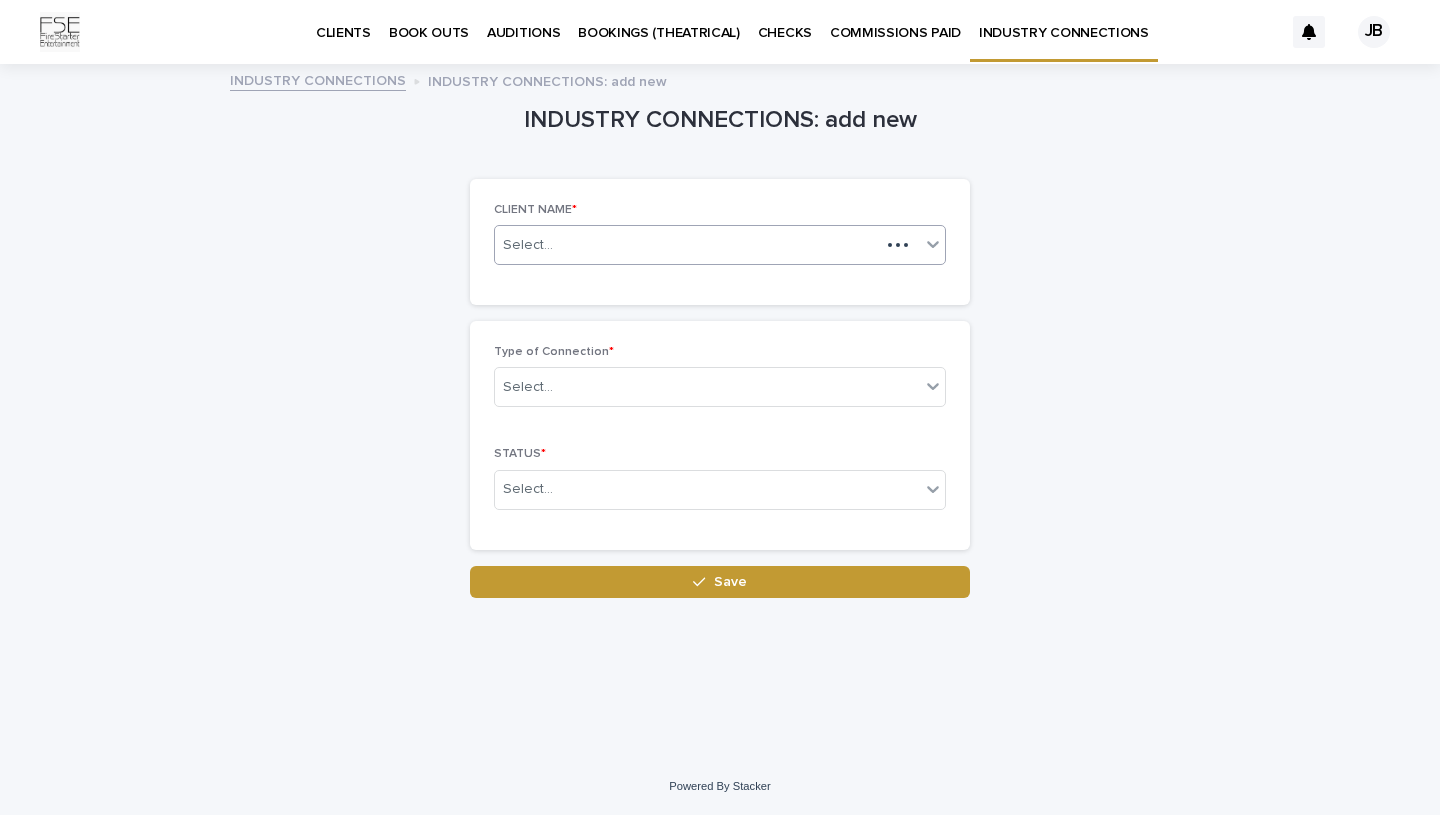 click on "Select..." at bounding box center (687, 245) 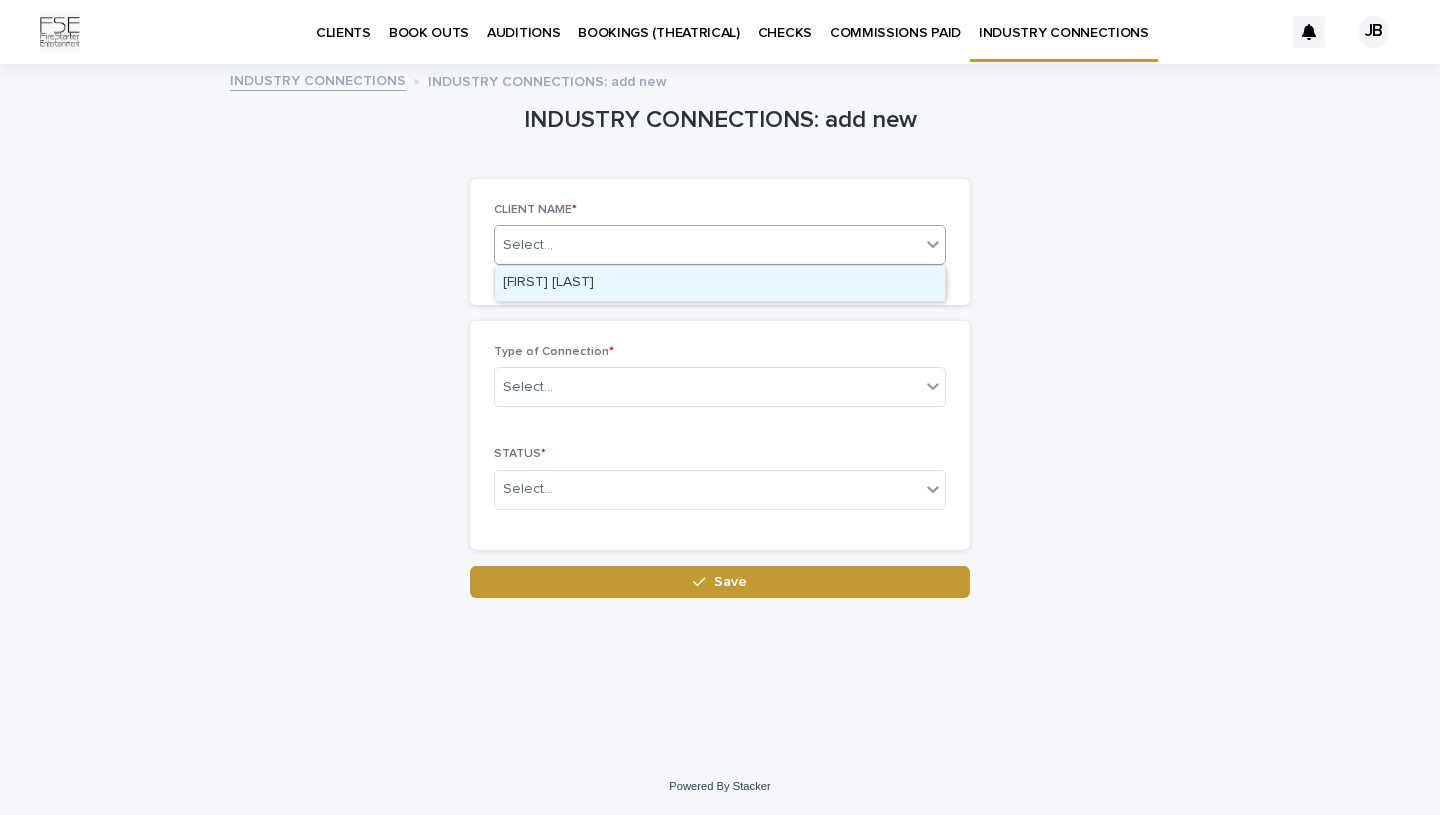 click on "[FIRST] [LAST]" at bounding box center [720, 283] 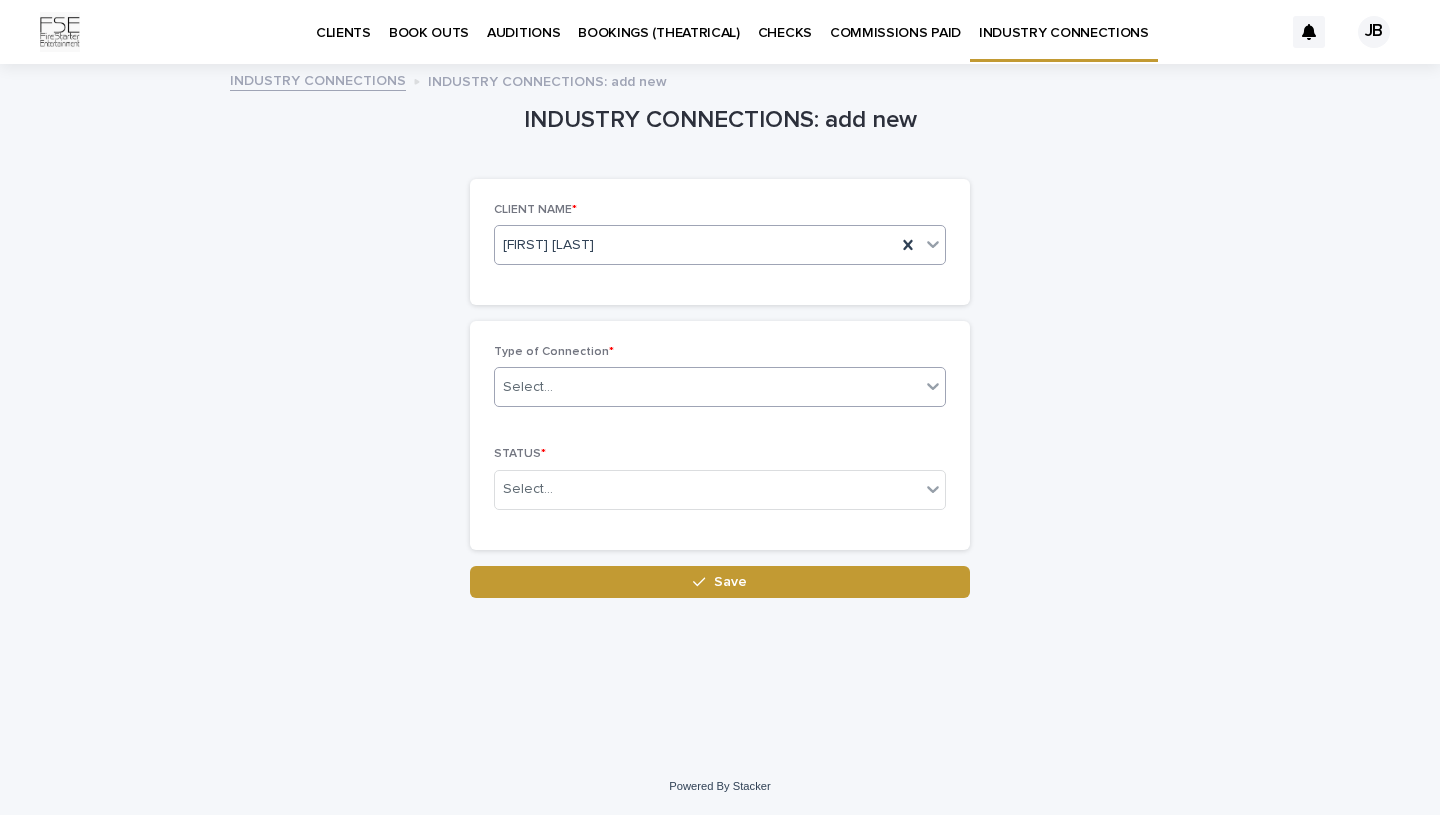 click on "Select..." at bounding box center [707, 387] 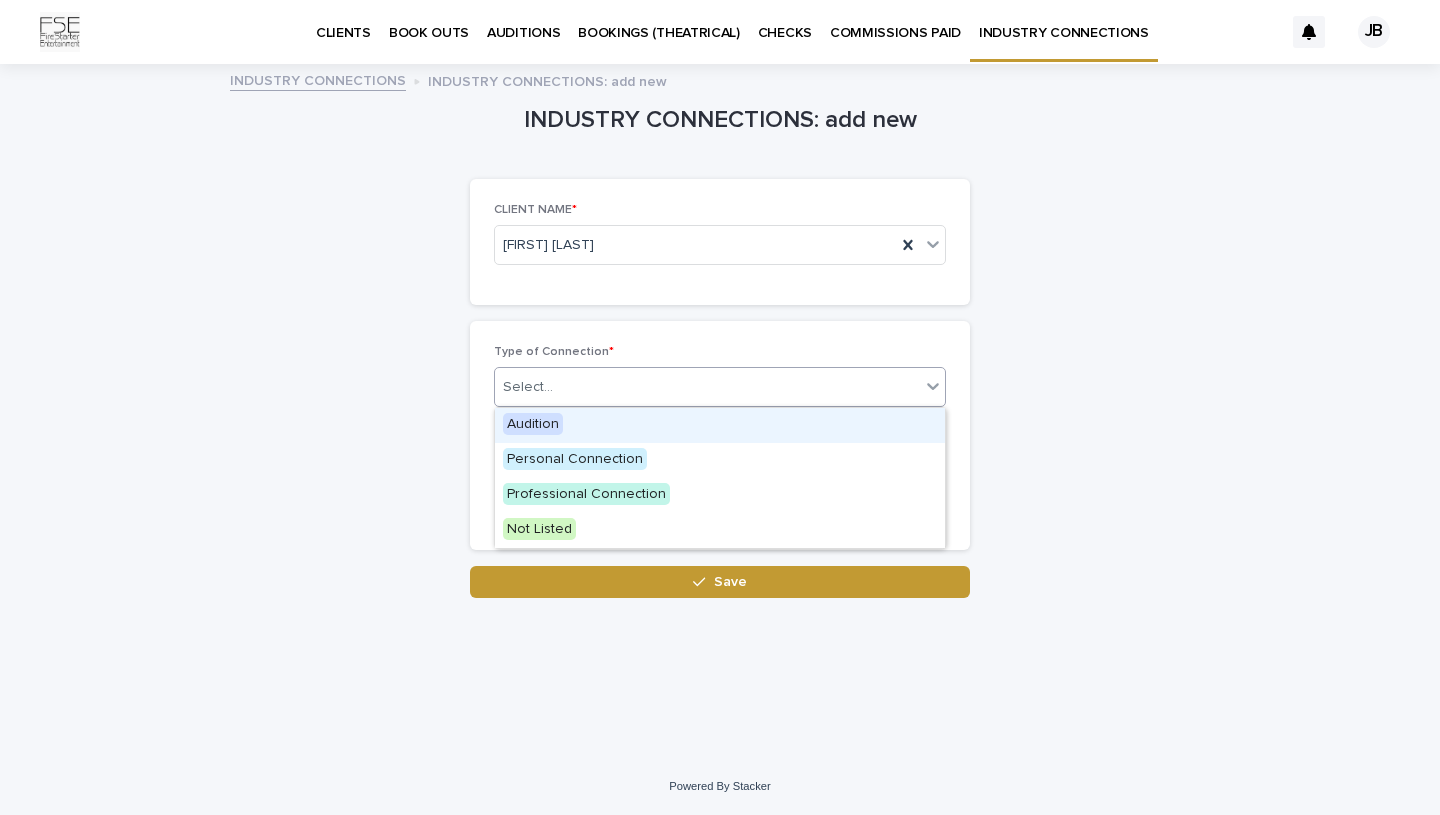 click on "Audition" at bounding box center (720, 425) 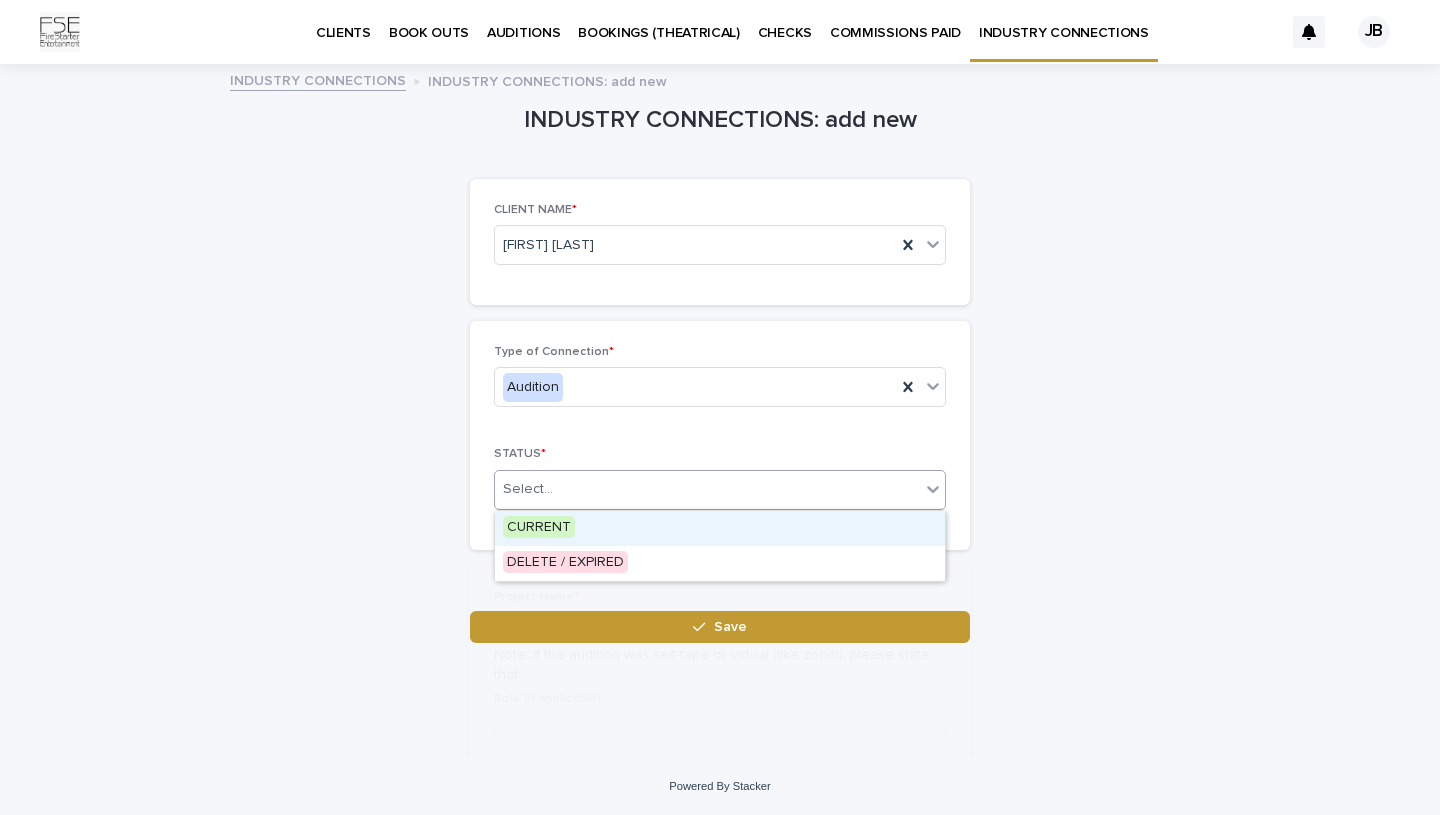 click on "Select..." at bounding box center [707, 489] 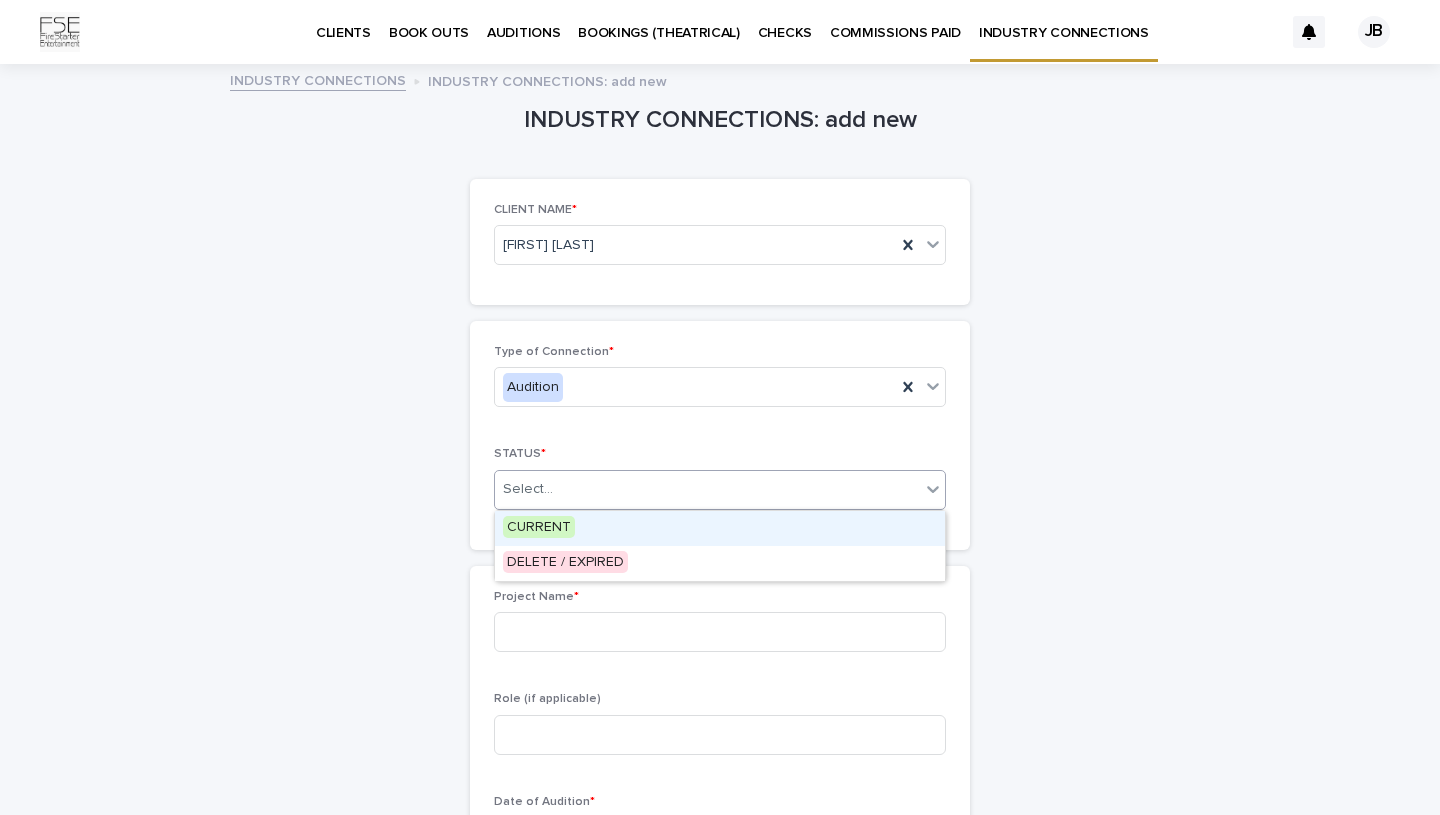 click on "CURRENT" at bounding box center (539, 527) 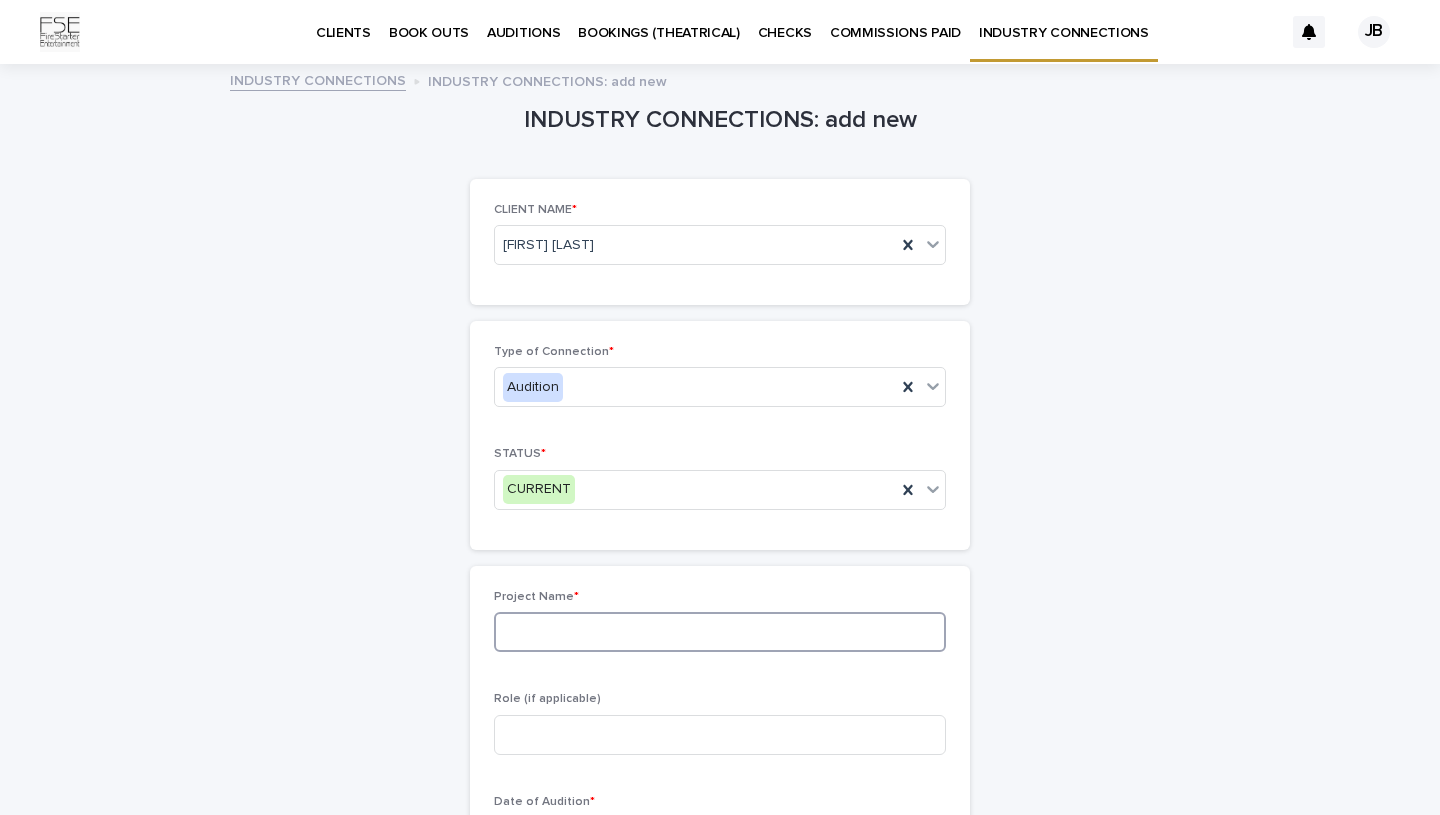click at bounding box center [720, 632] 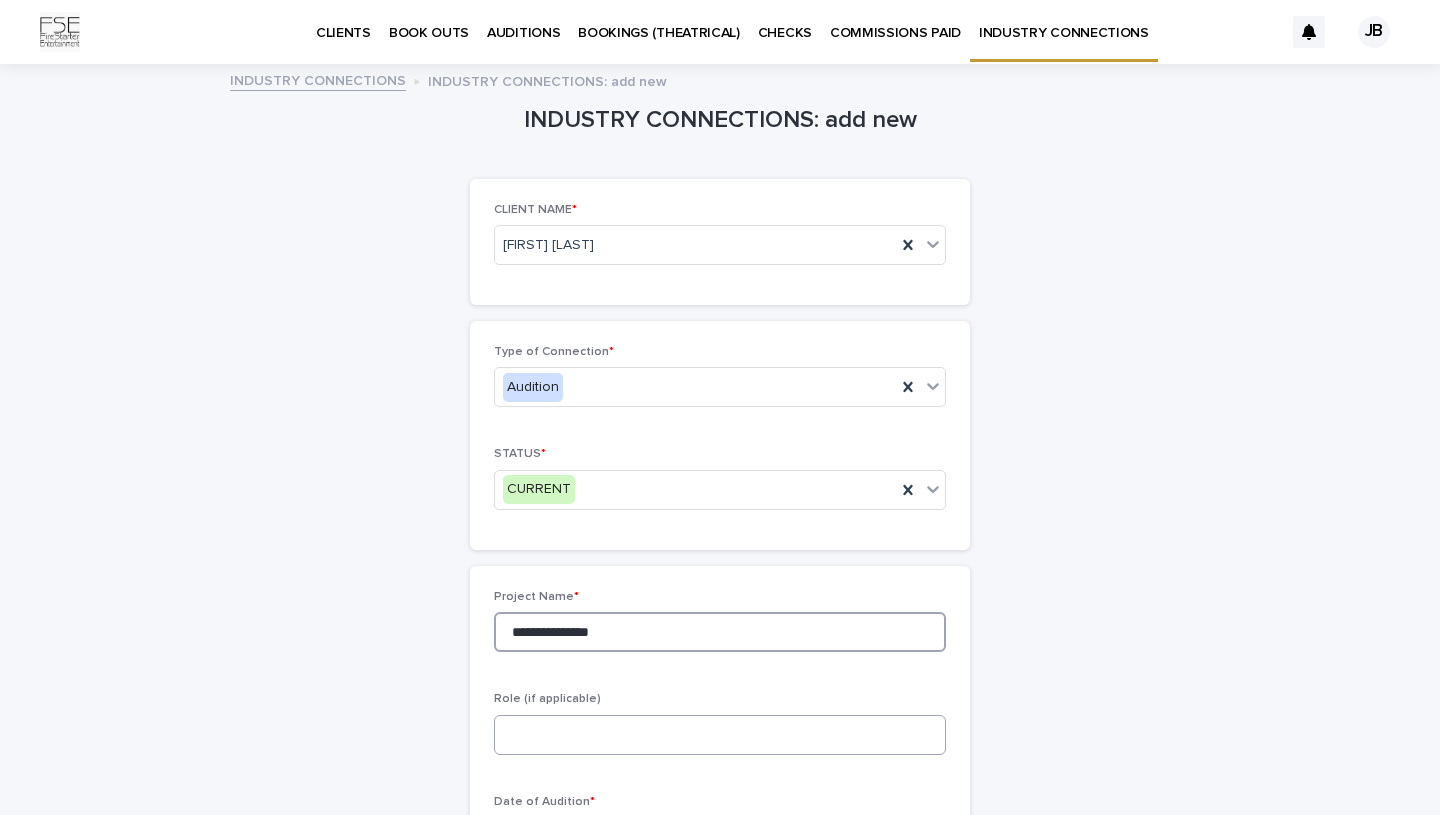 type on "**********" 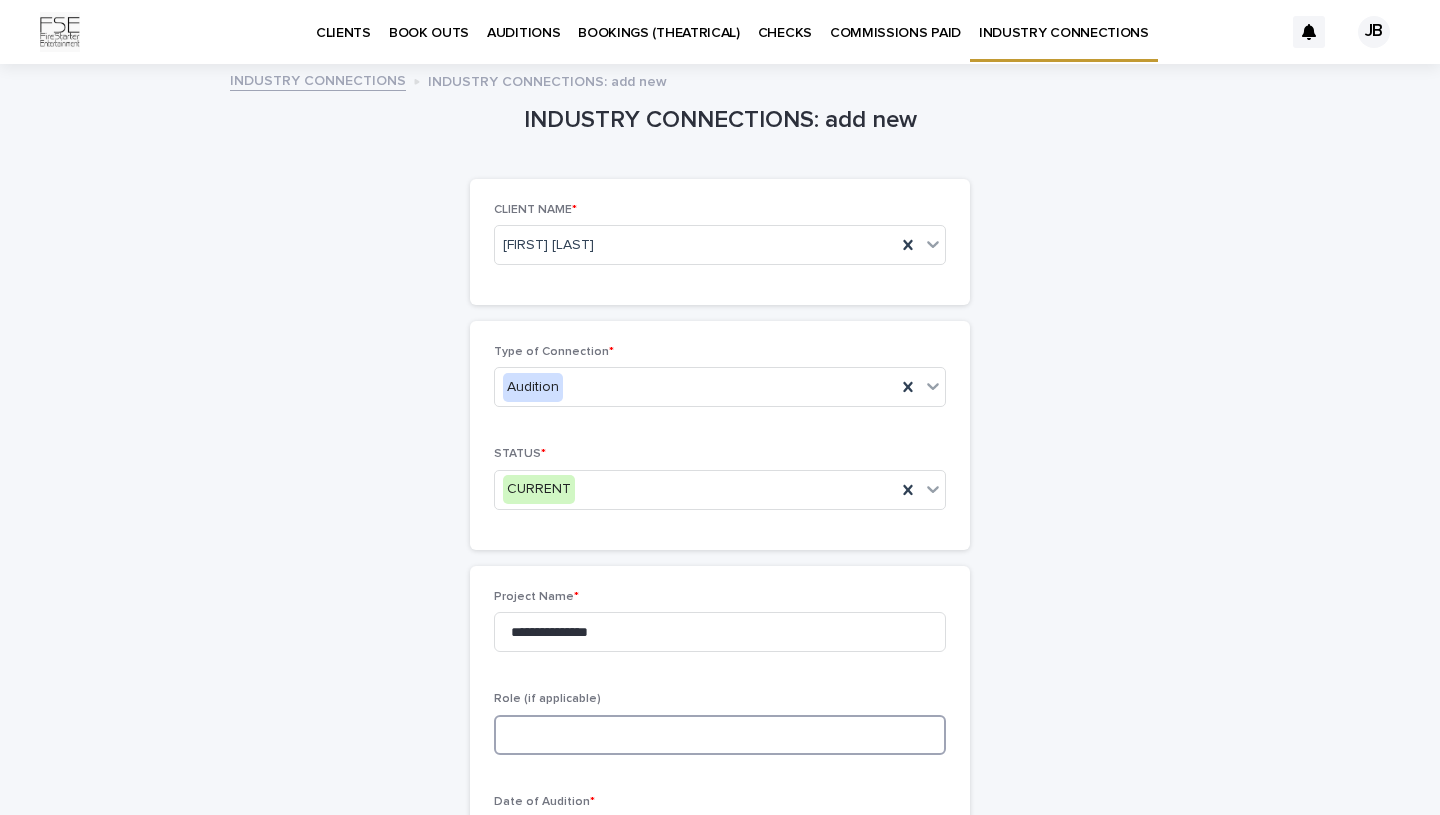 click at bounding box center (720, 735) 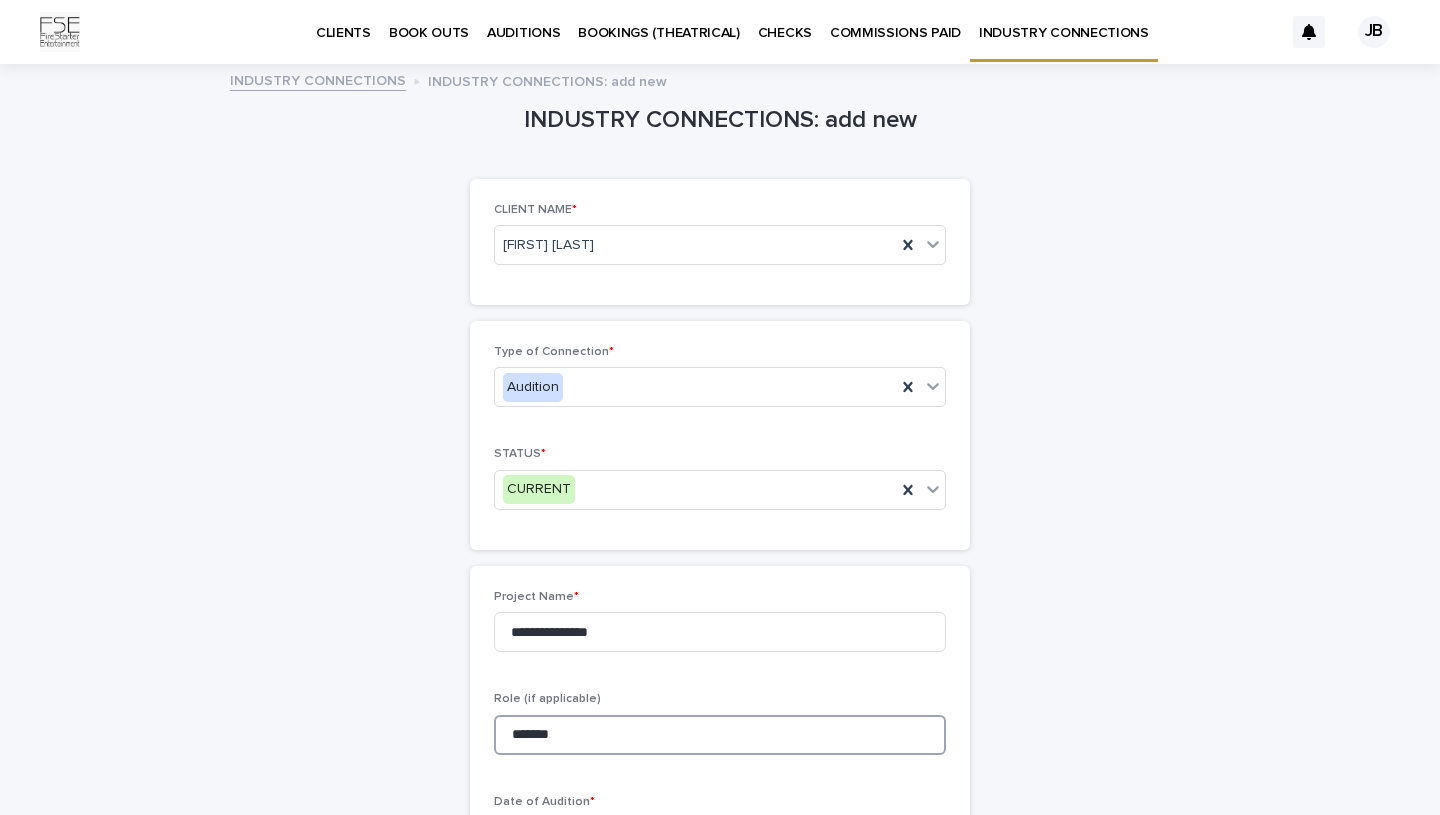 click on "******" at bounding box center (720, 735) 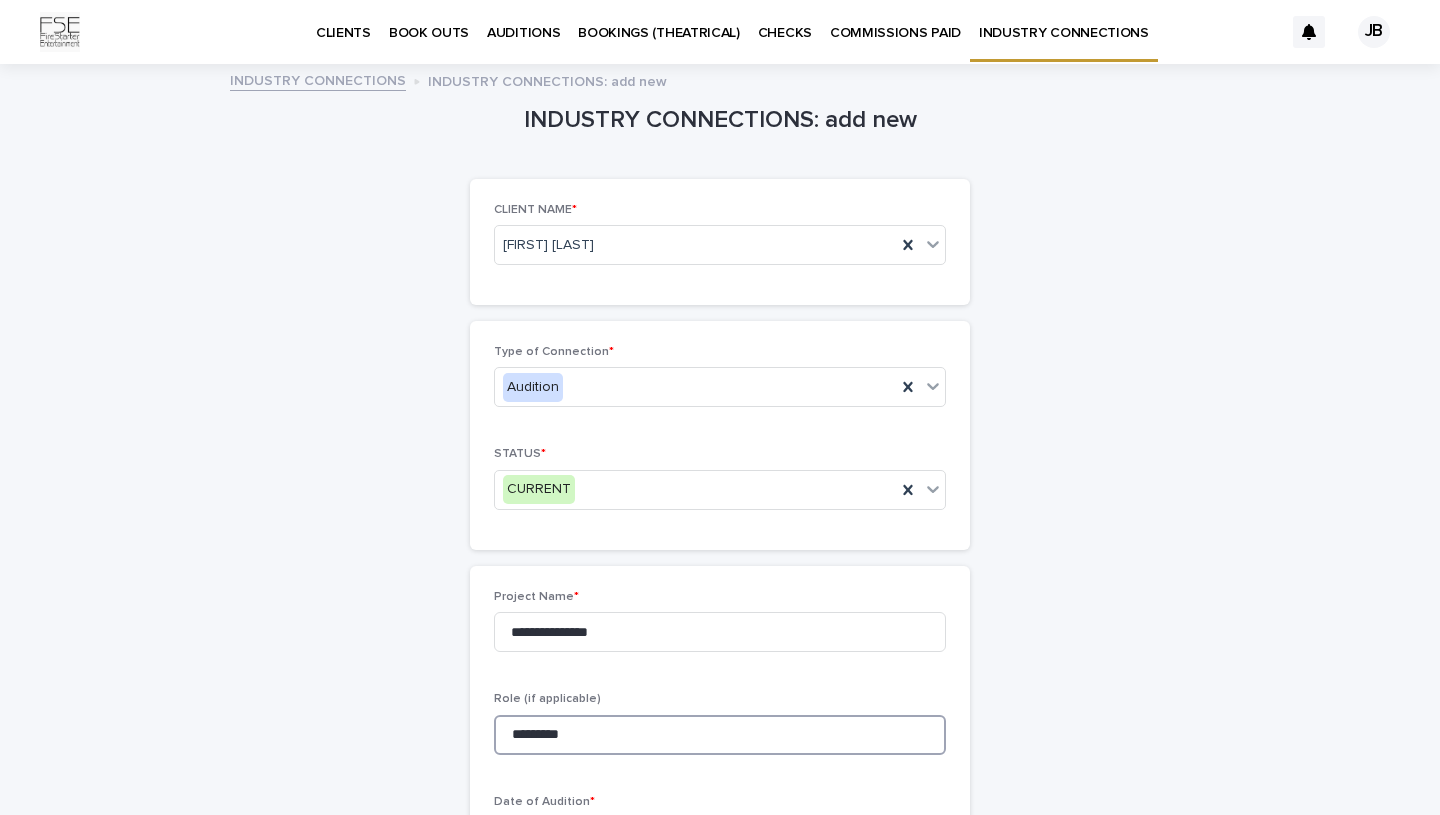 paste on "**********" 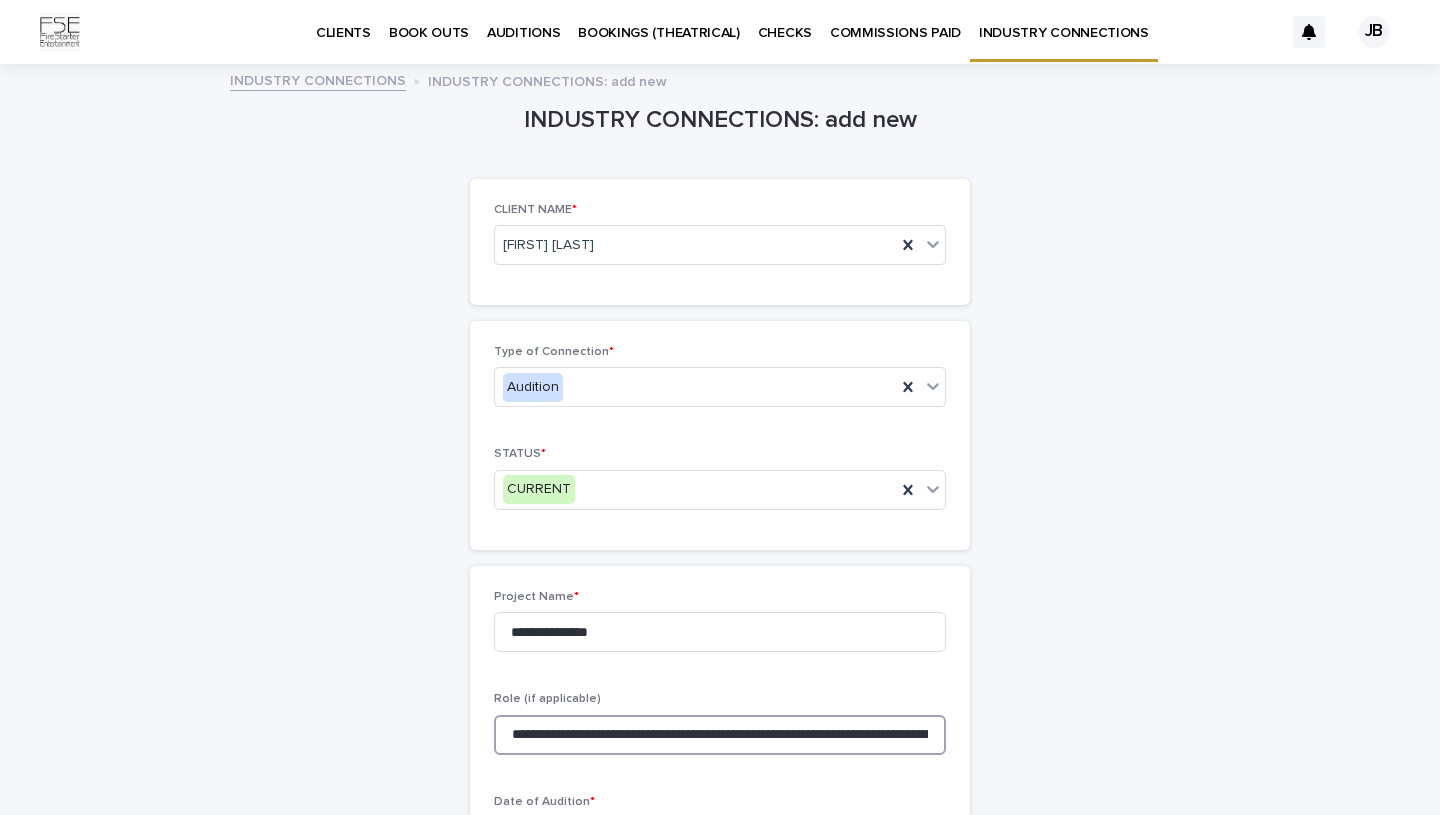 scroll, scrollTop: 0, scrollLeft: 718, axis: horizontal 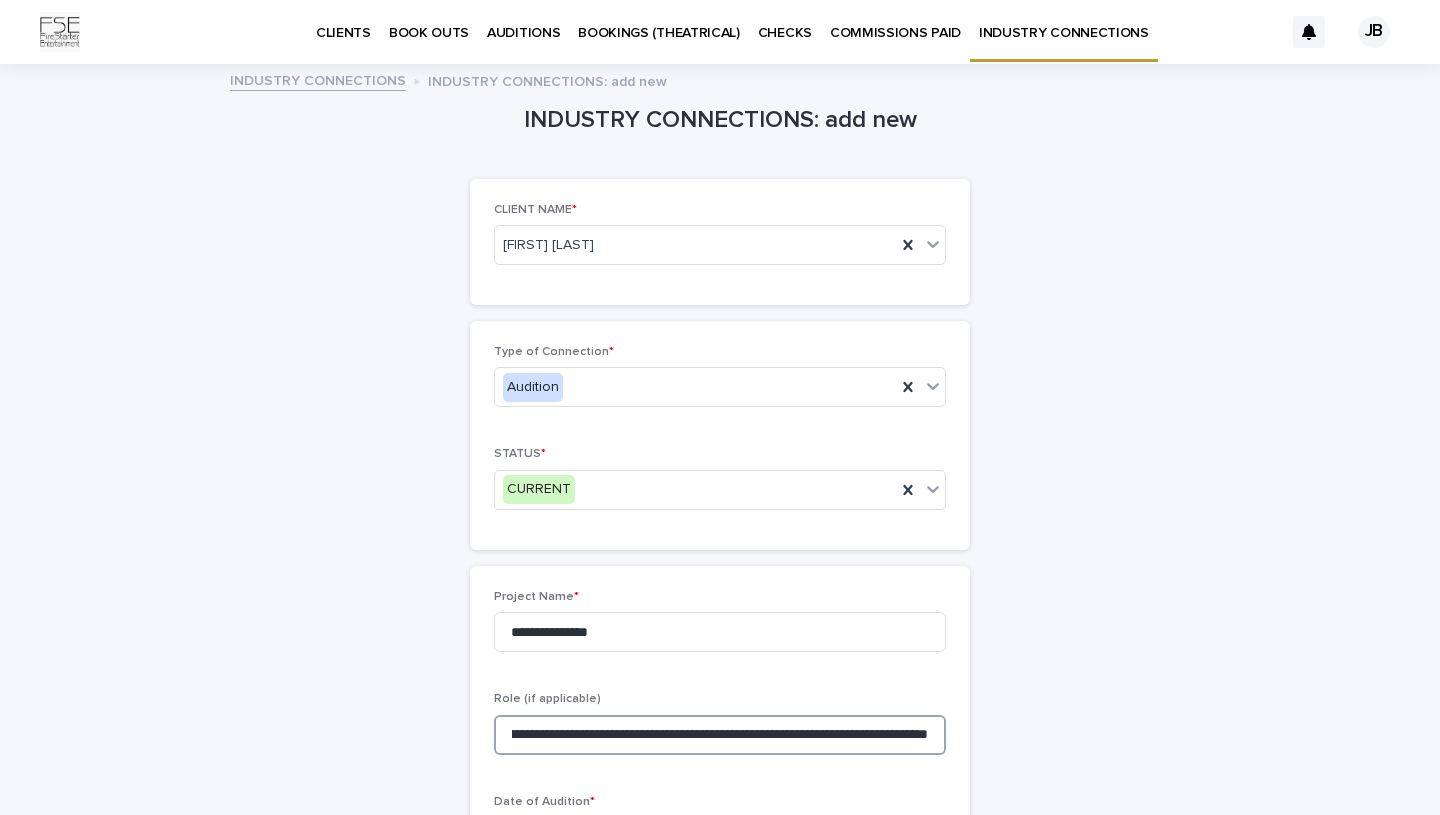 drag, startPoint x: 568, startPoint y: 738, endPoint x: 1036, endPoint y: 754, distance: 468.27344 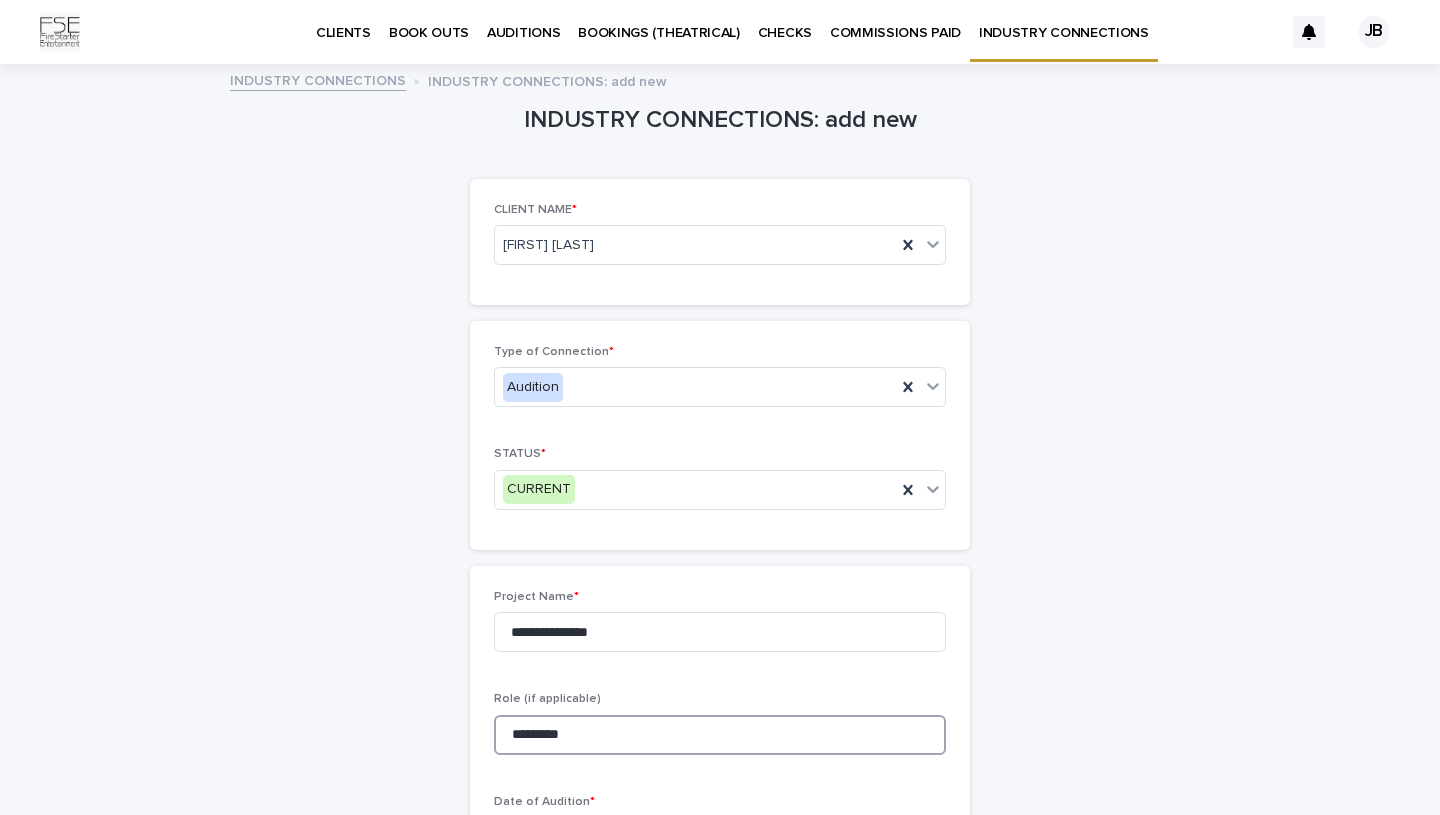 scroll, scrollTop: 0, scrollLeft: 0, axis: both 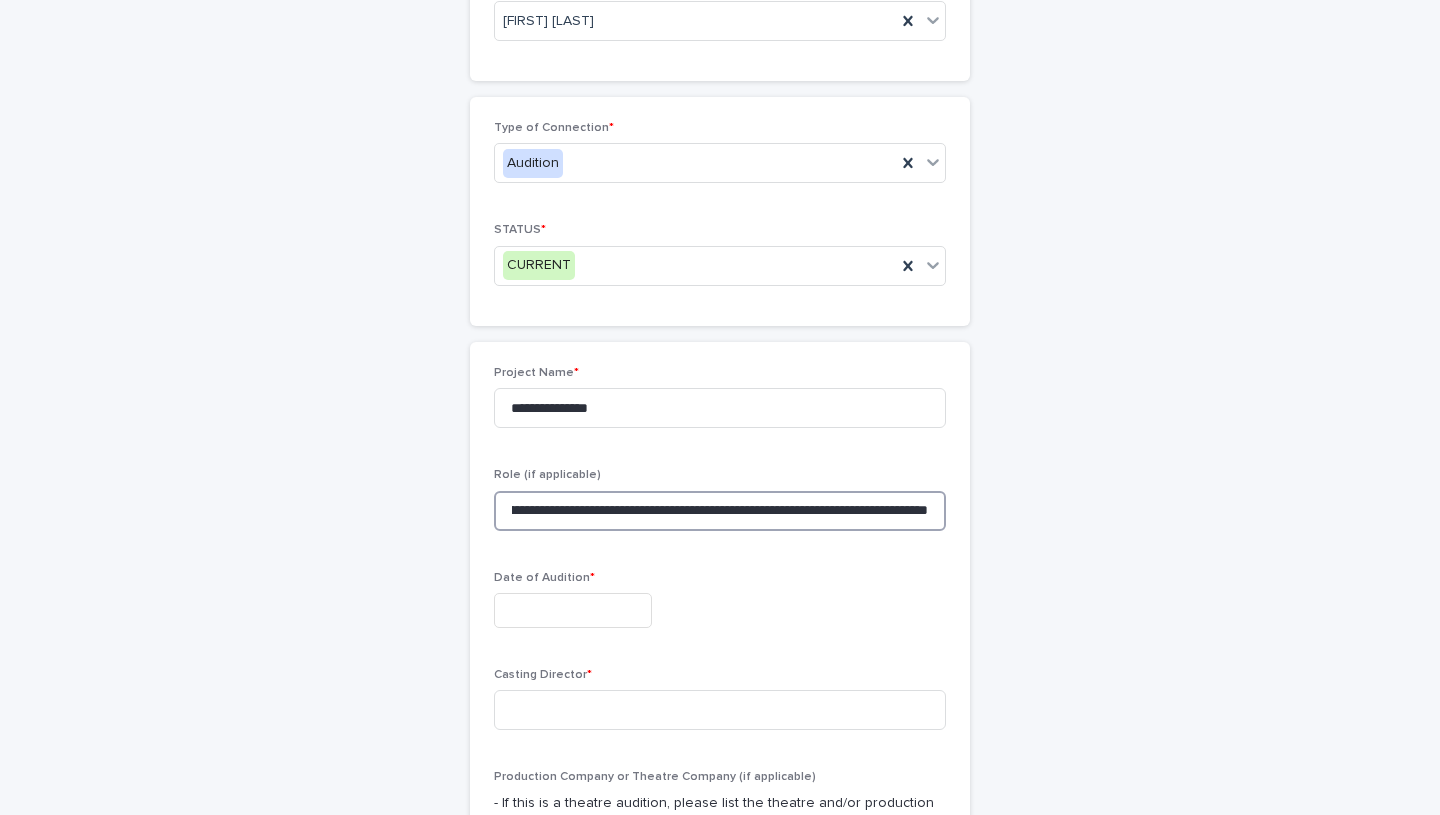 type on "**********" 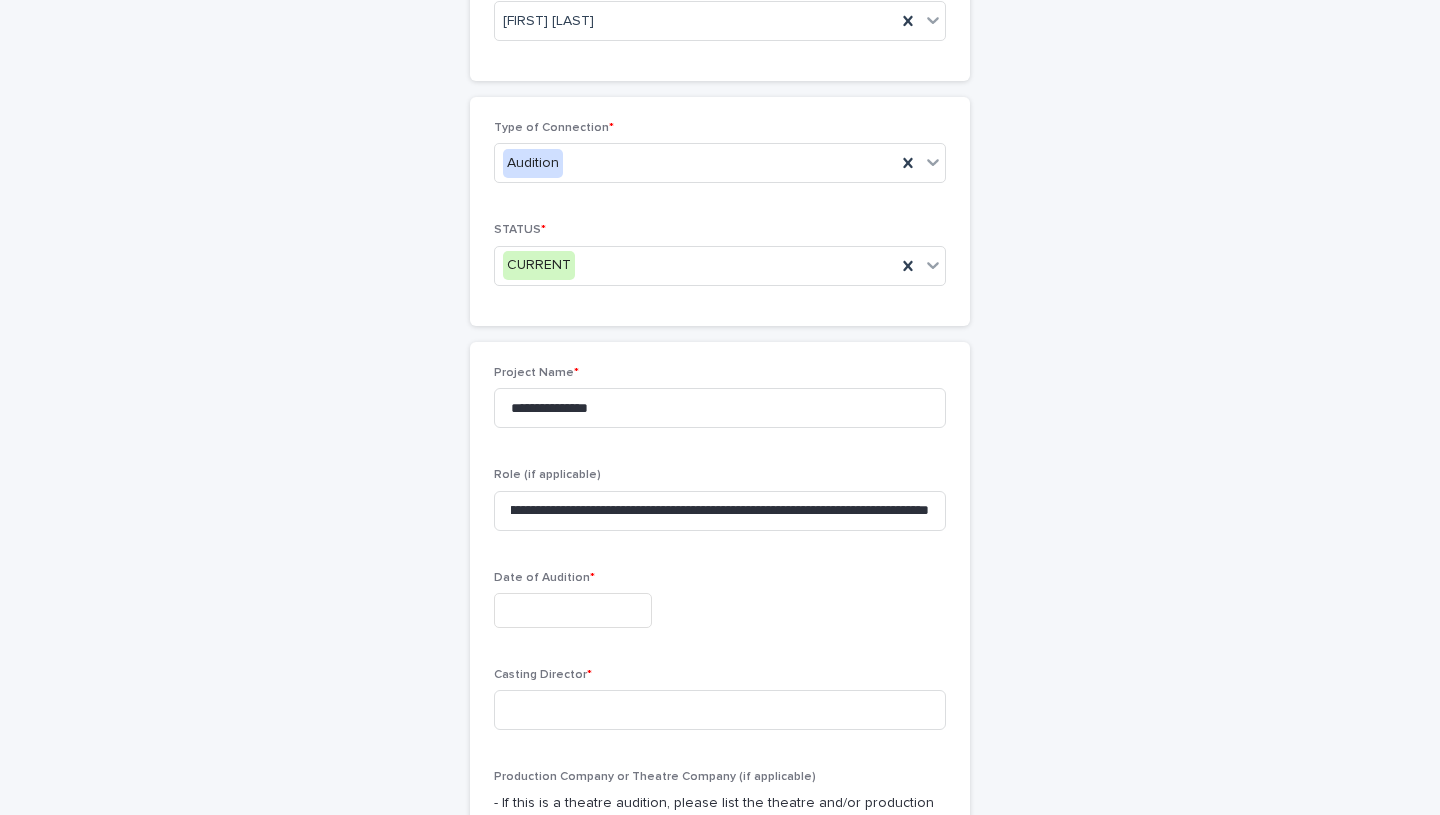click at bounding box center [573, 610] 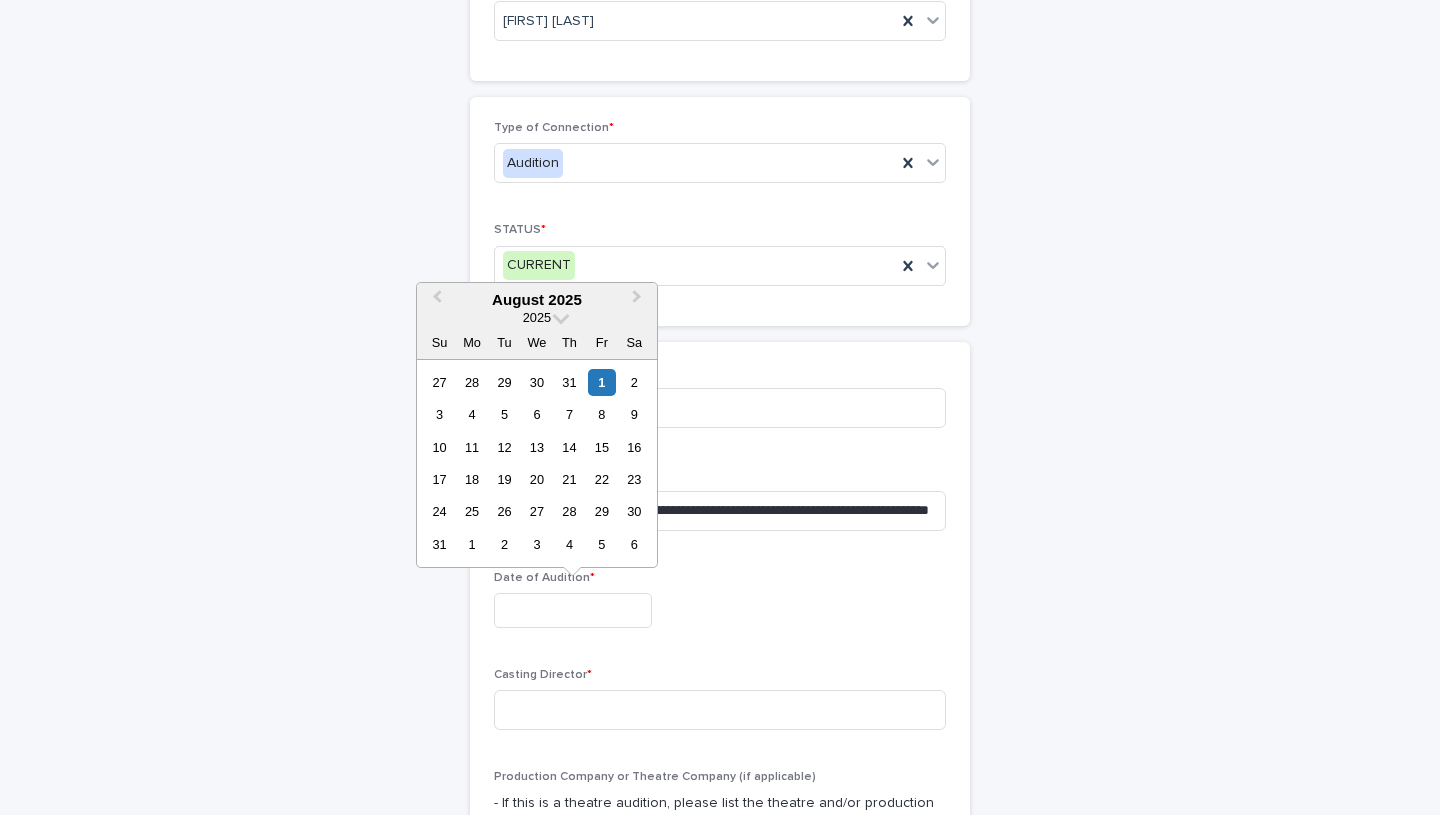 scroll, scrollTop: 0, scrollLeft: 0, axis: both 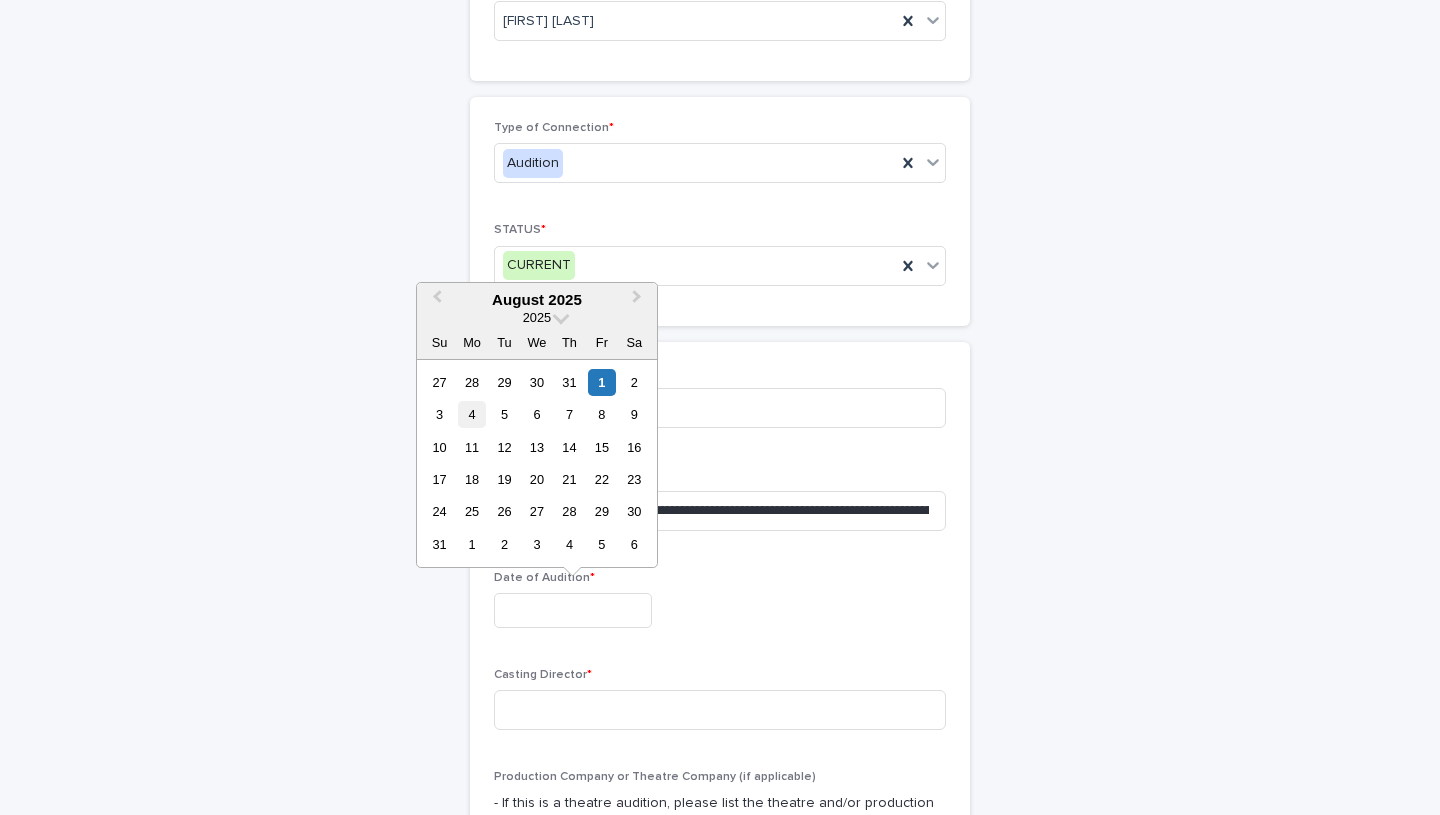 click on "4" at bounding box center (471, 414) 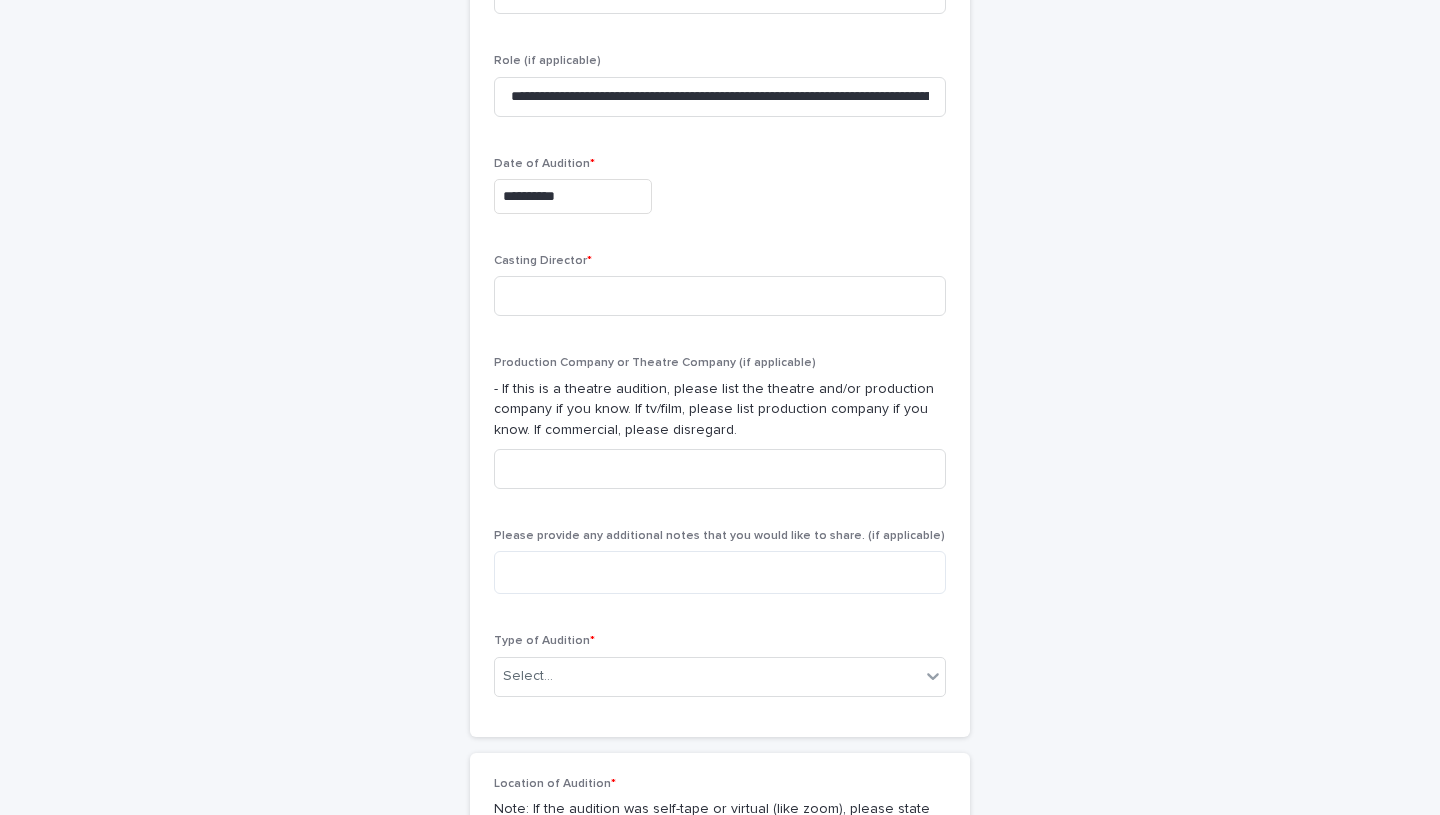 scroll, scrollTop: 666, scrollLeft: 0, axis: vertical 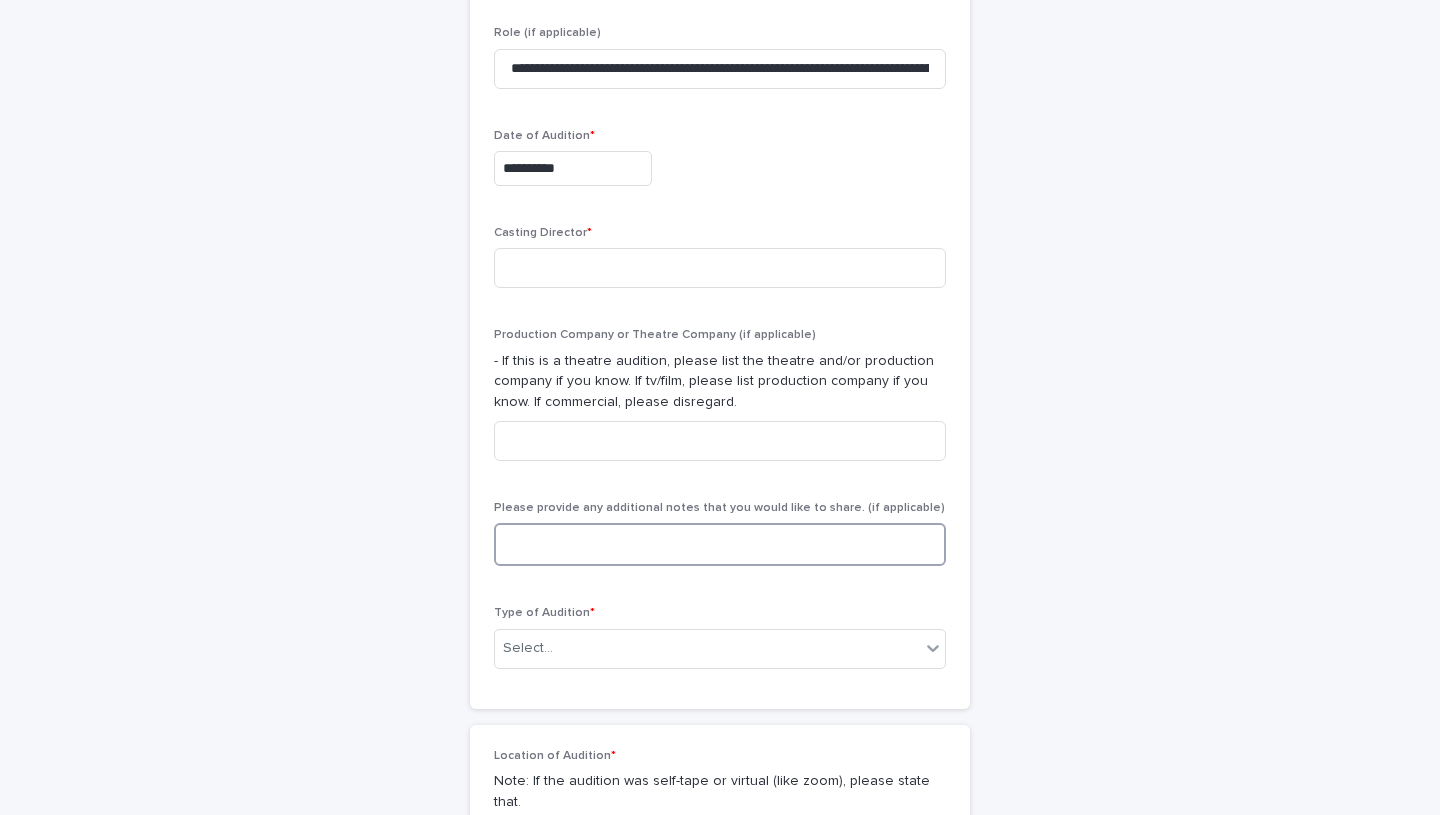 click at bounding box center [720, 544] 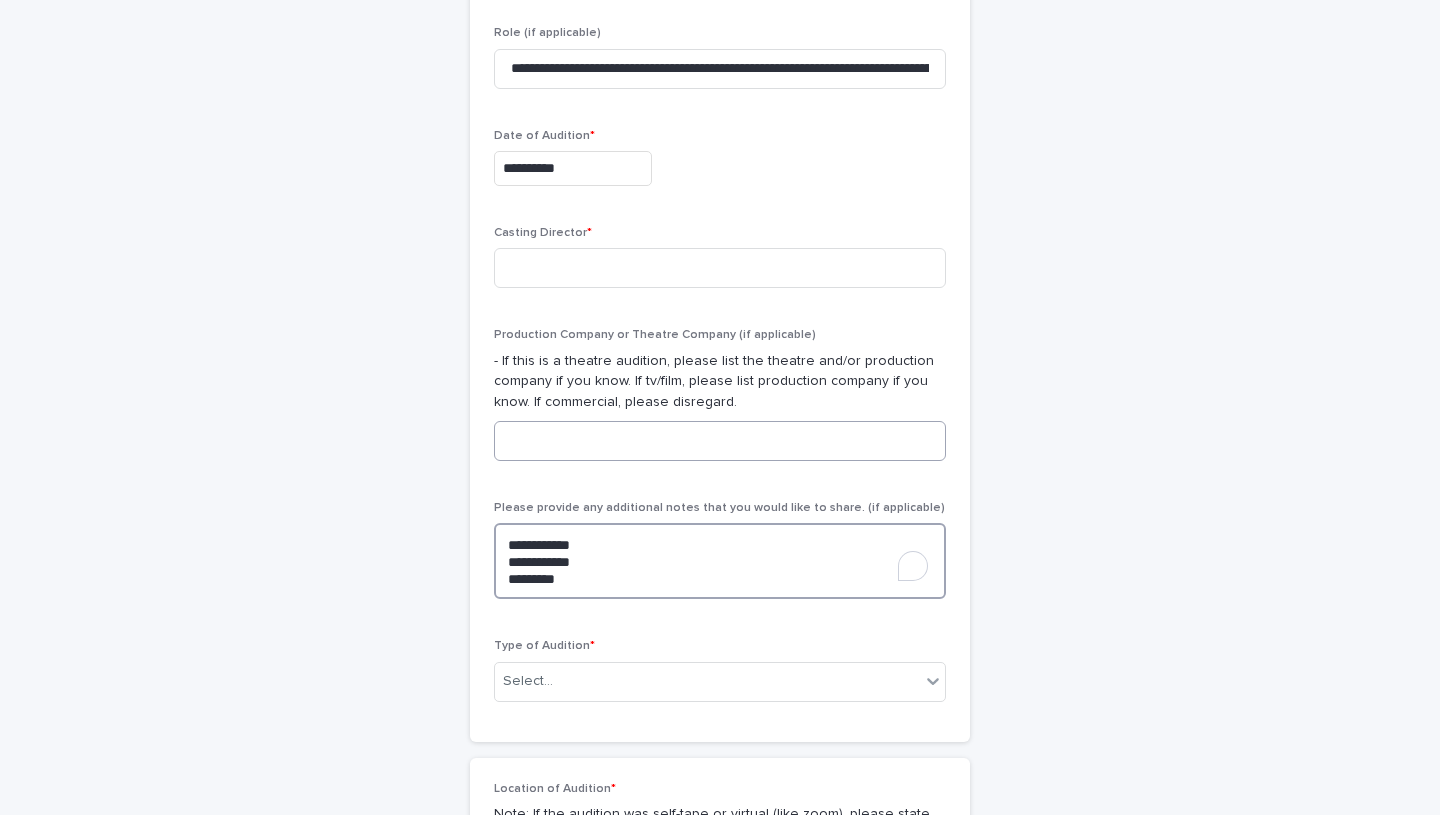 type on "**********" 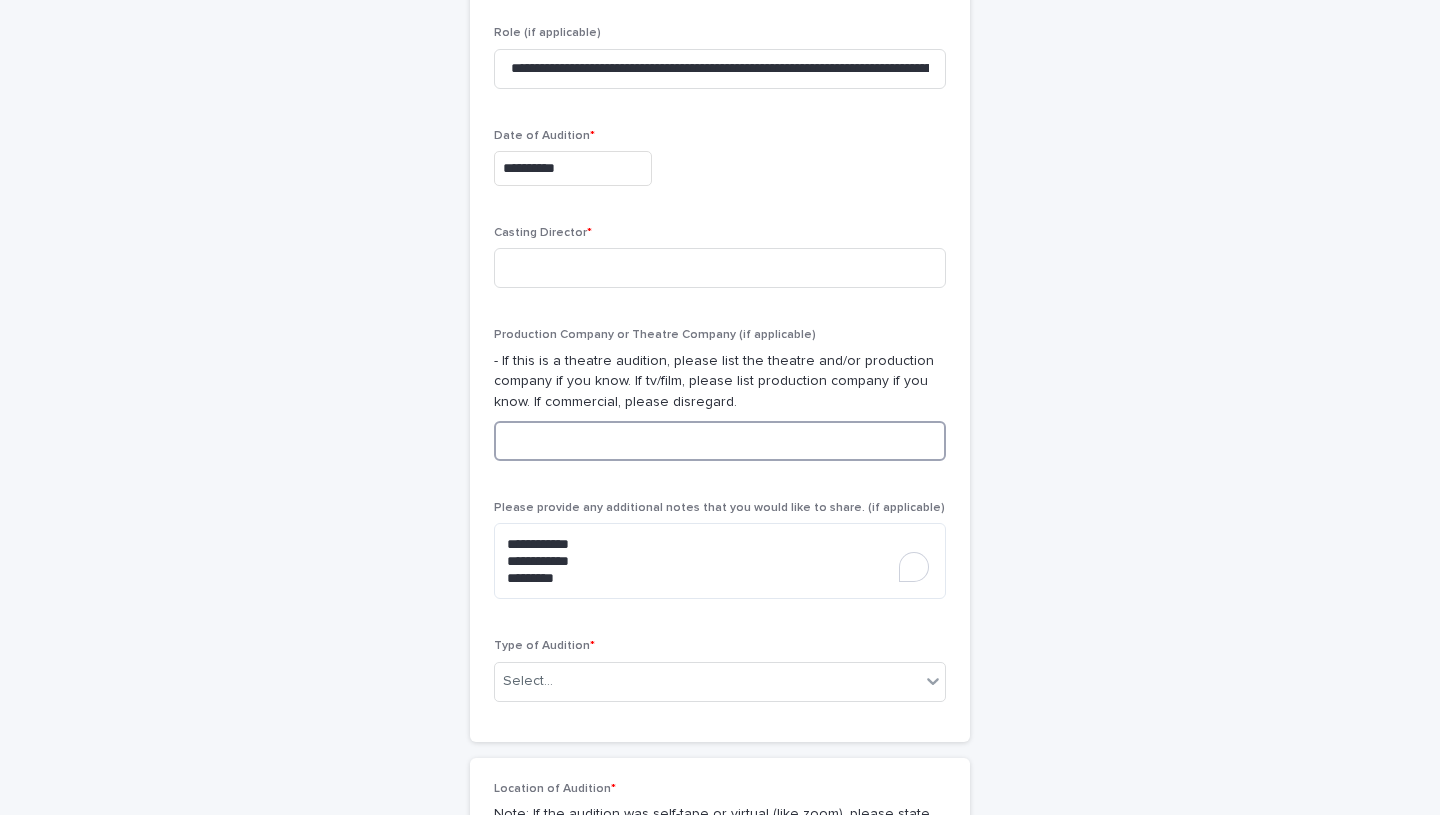 click at bounding box center [720, 441] 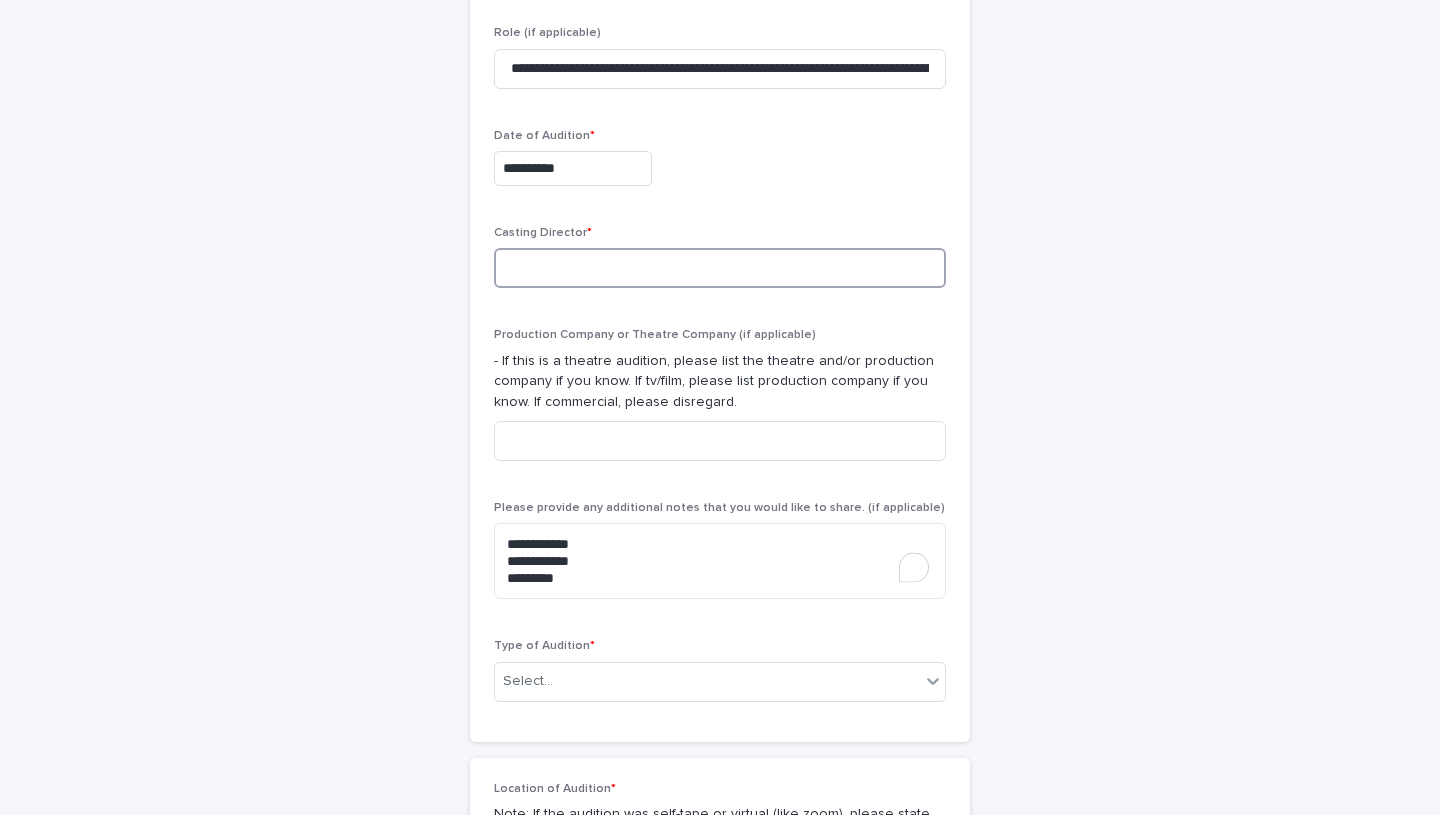 click at bounding box center [720, 268] 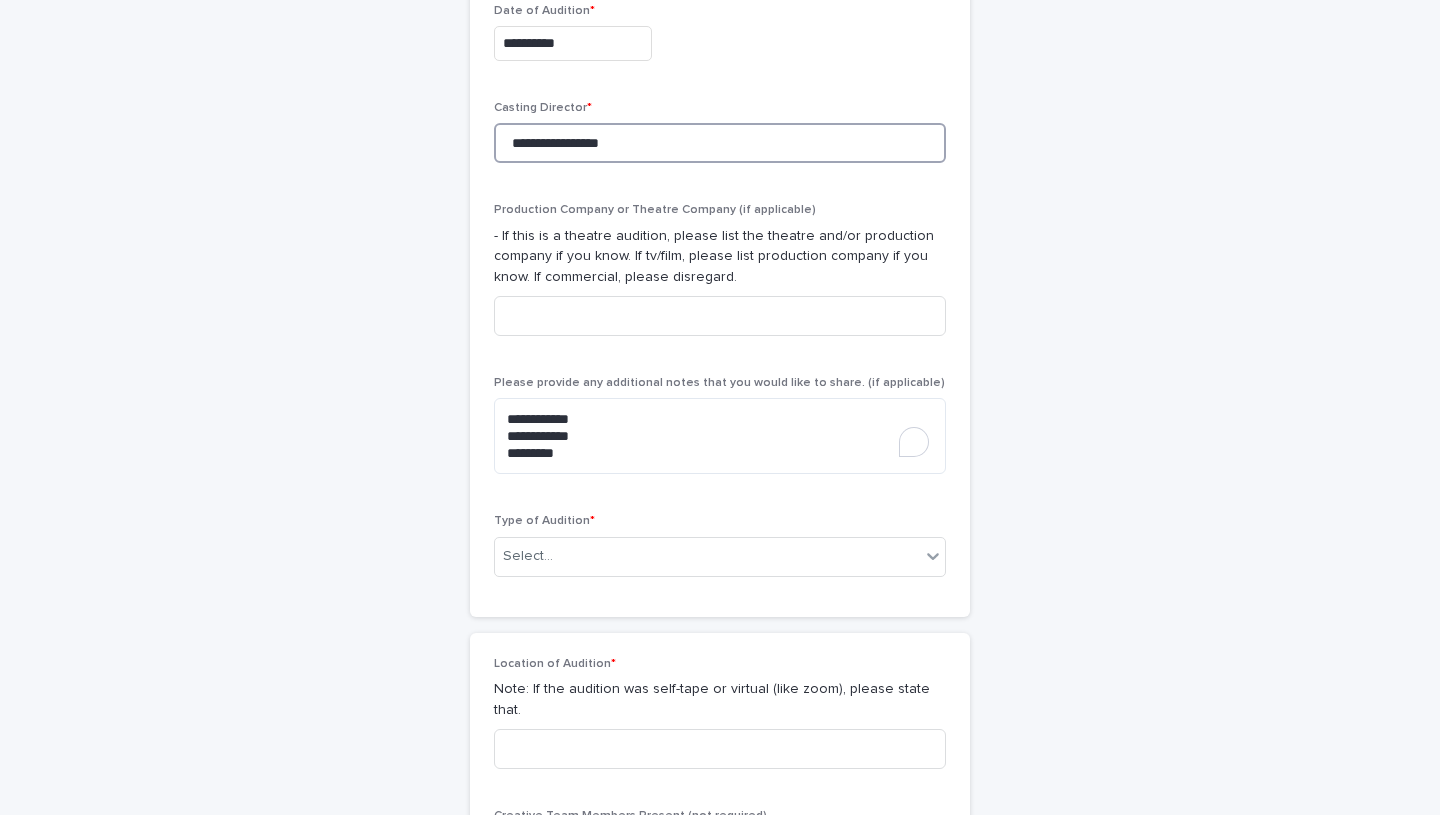 scroll, scrollTop: 836, scrollLeft: 0, axis: vertical 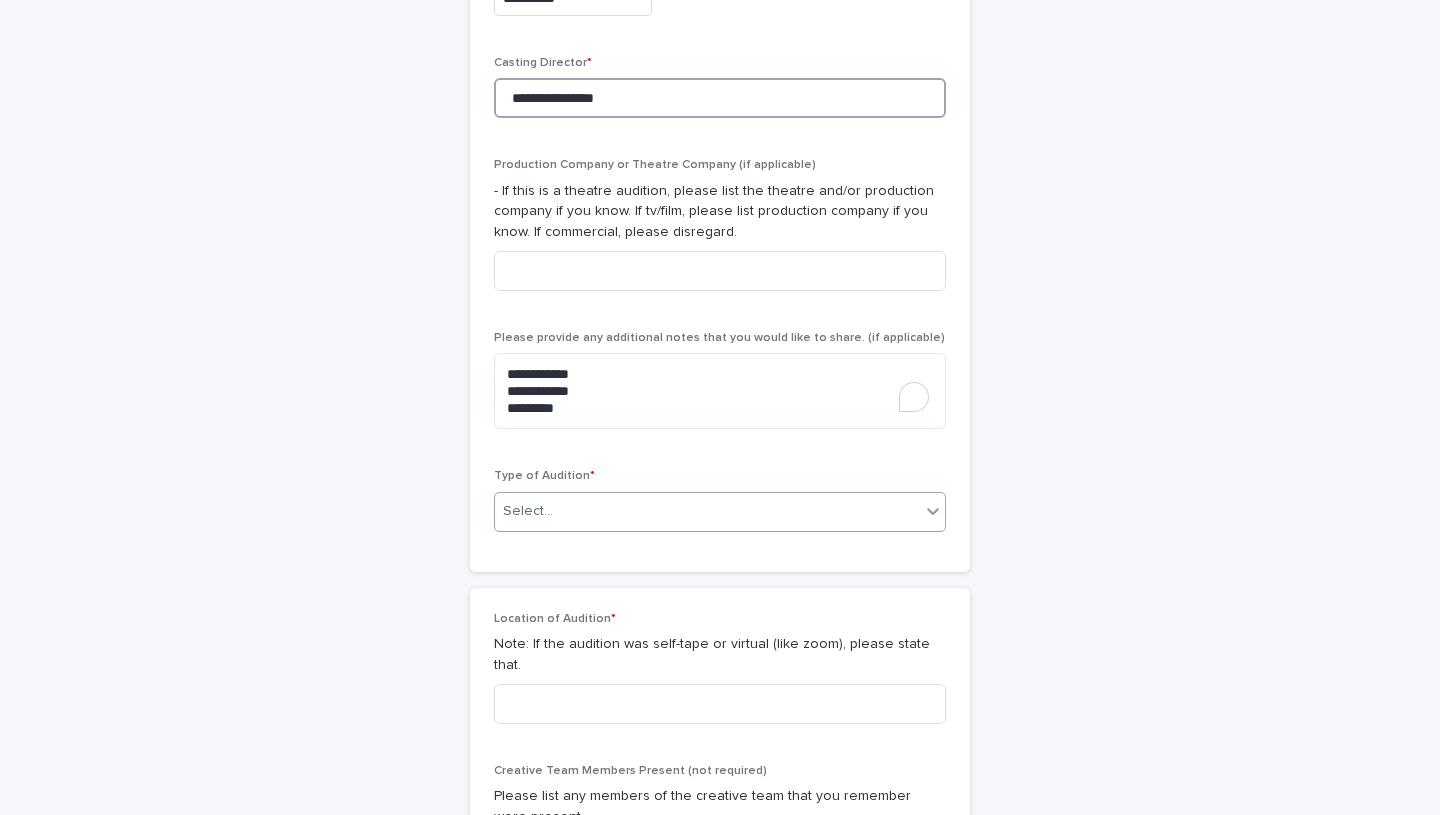 type on "**********" 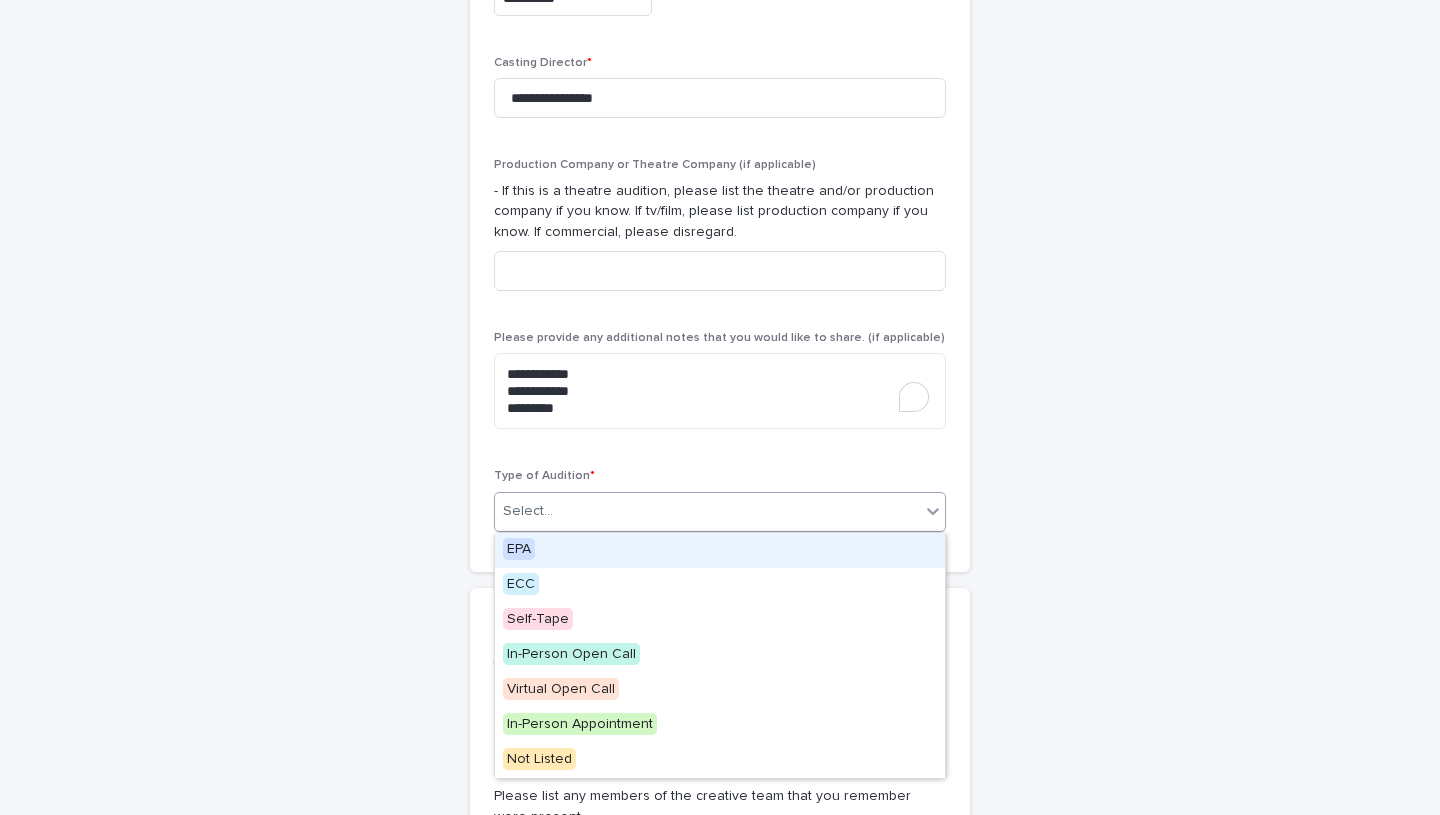 click on "Select..." at bounding box center (528, 511) 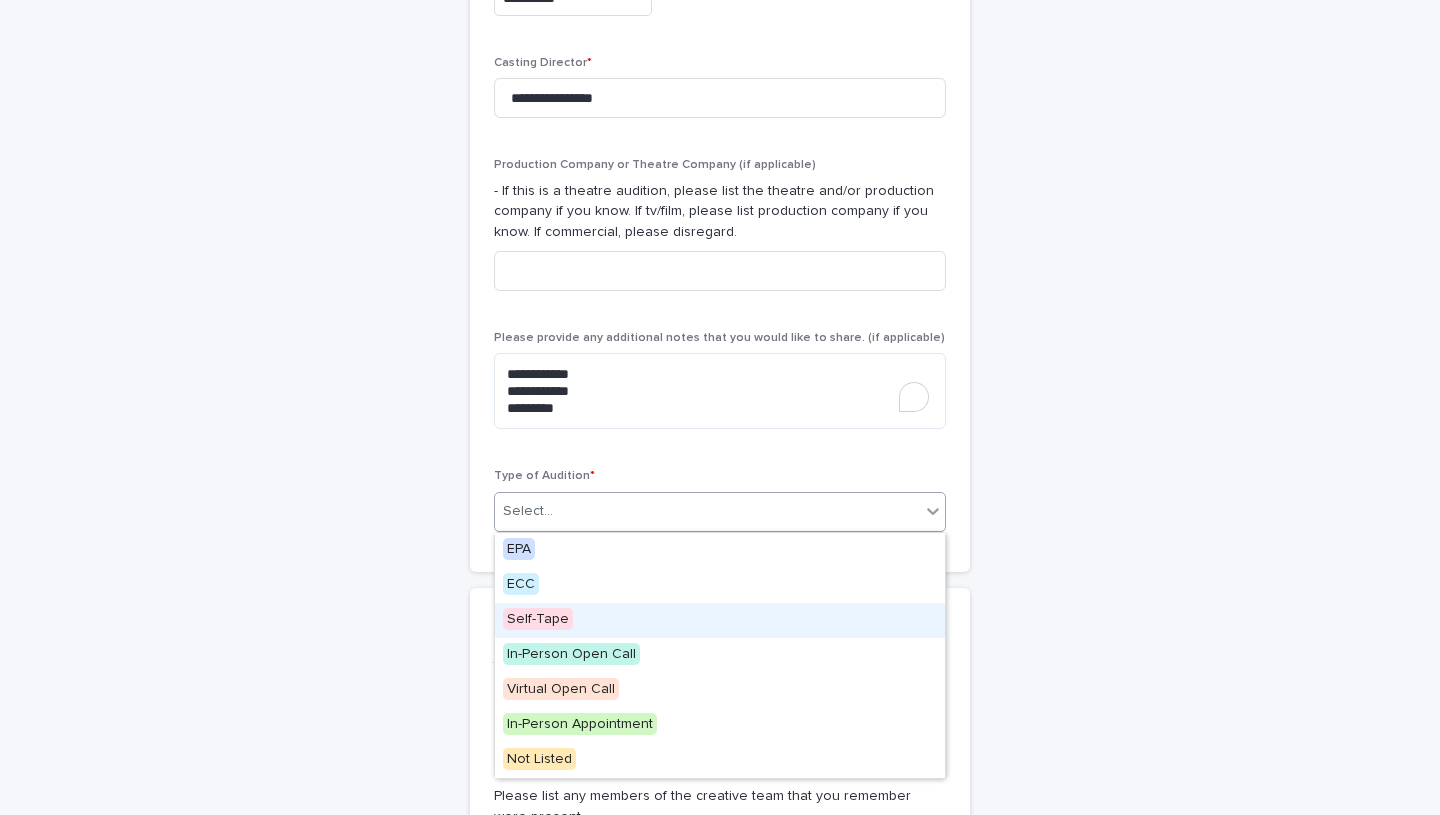 click on "Self-Tape" at bounding box center (720, 620) 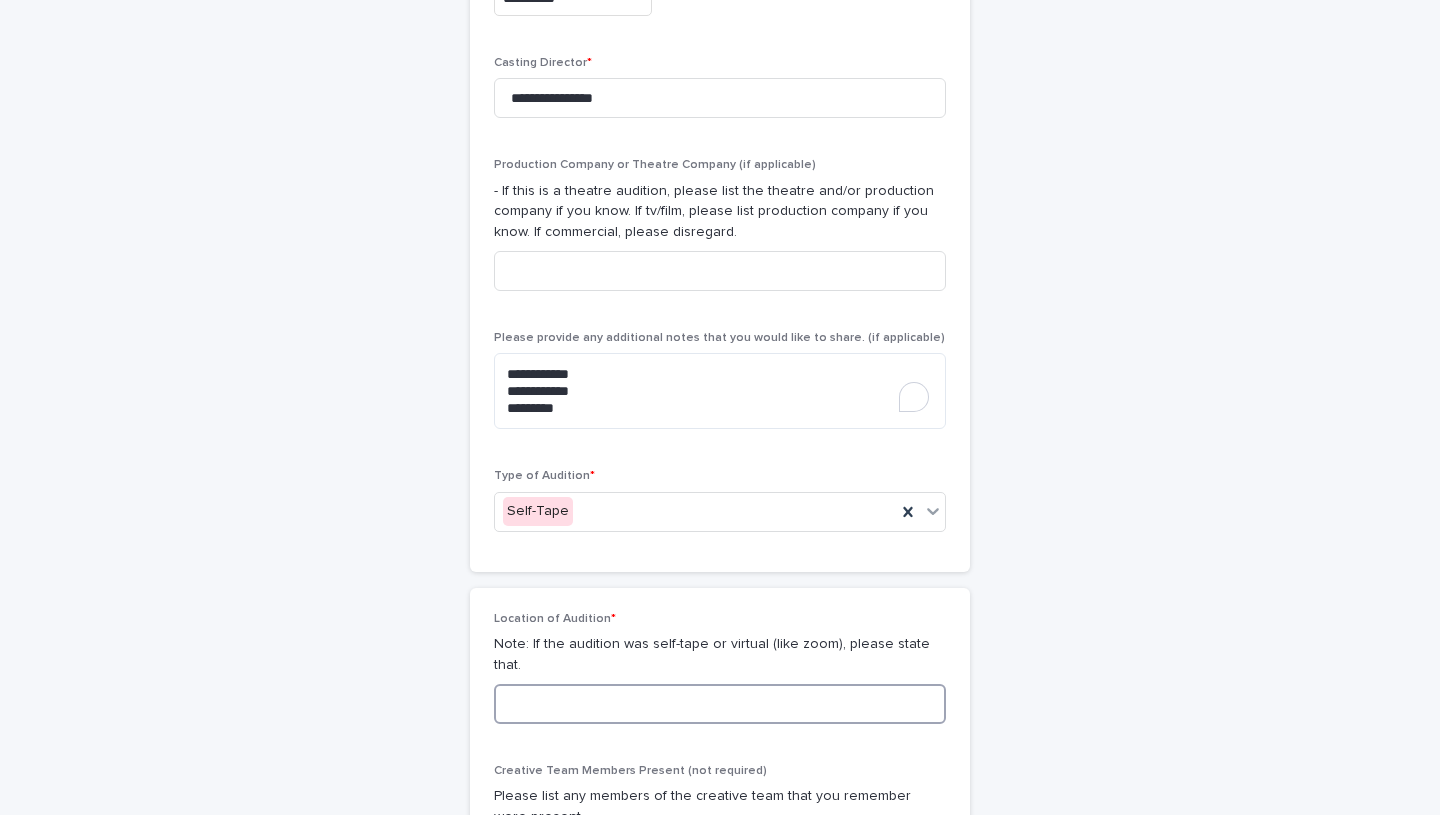 click at bounding box center (720, 704) 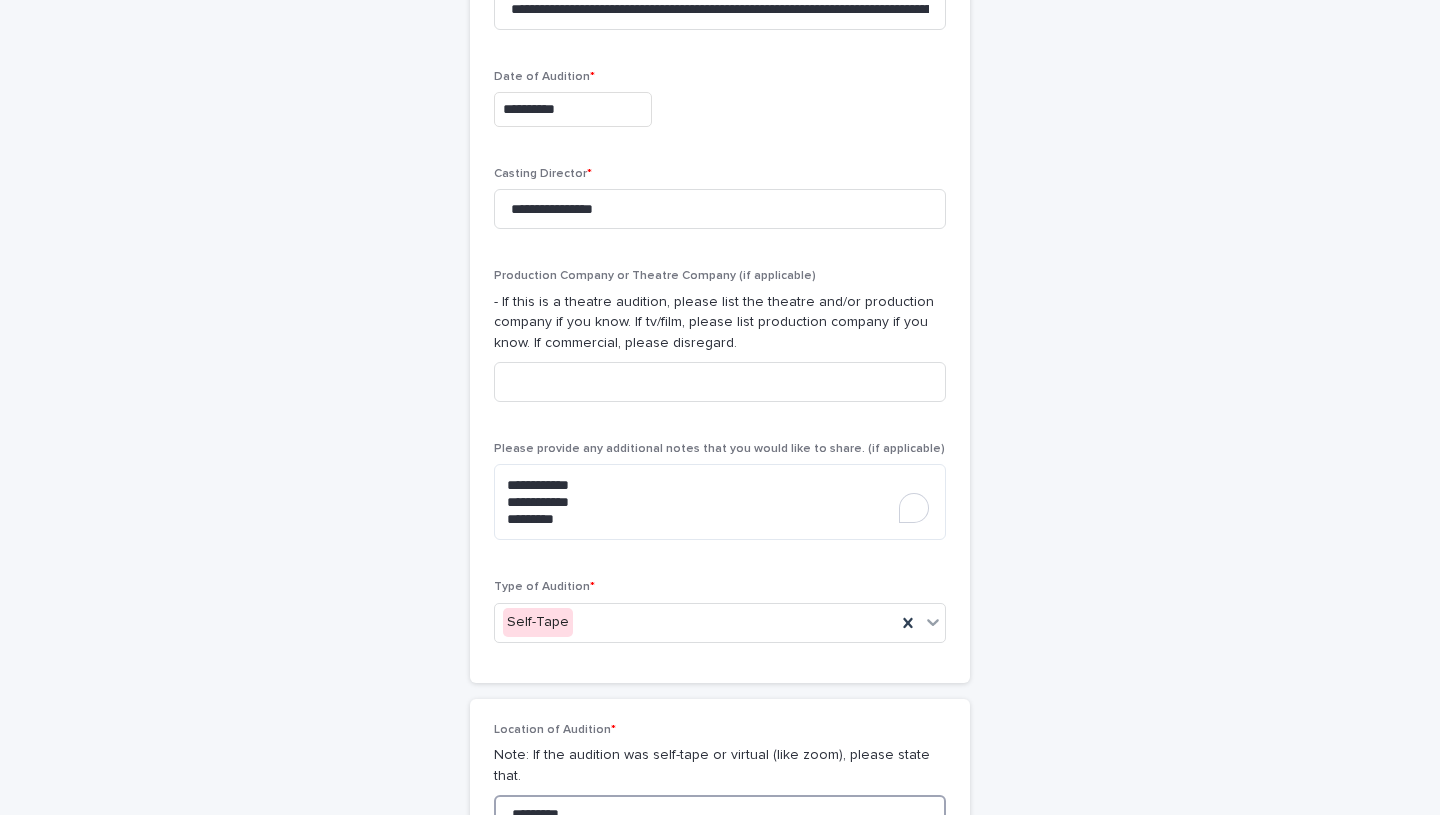 scroll, scrollTop: 739, scrollLeft: 0, axis: vertical 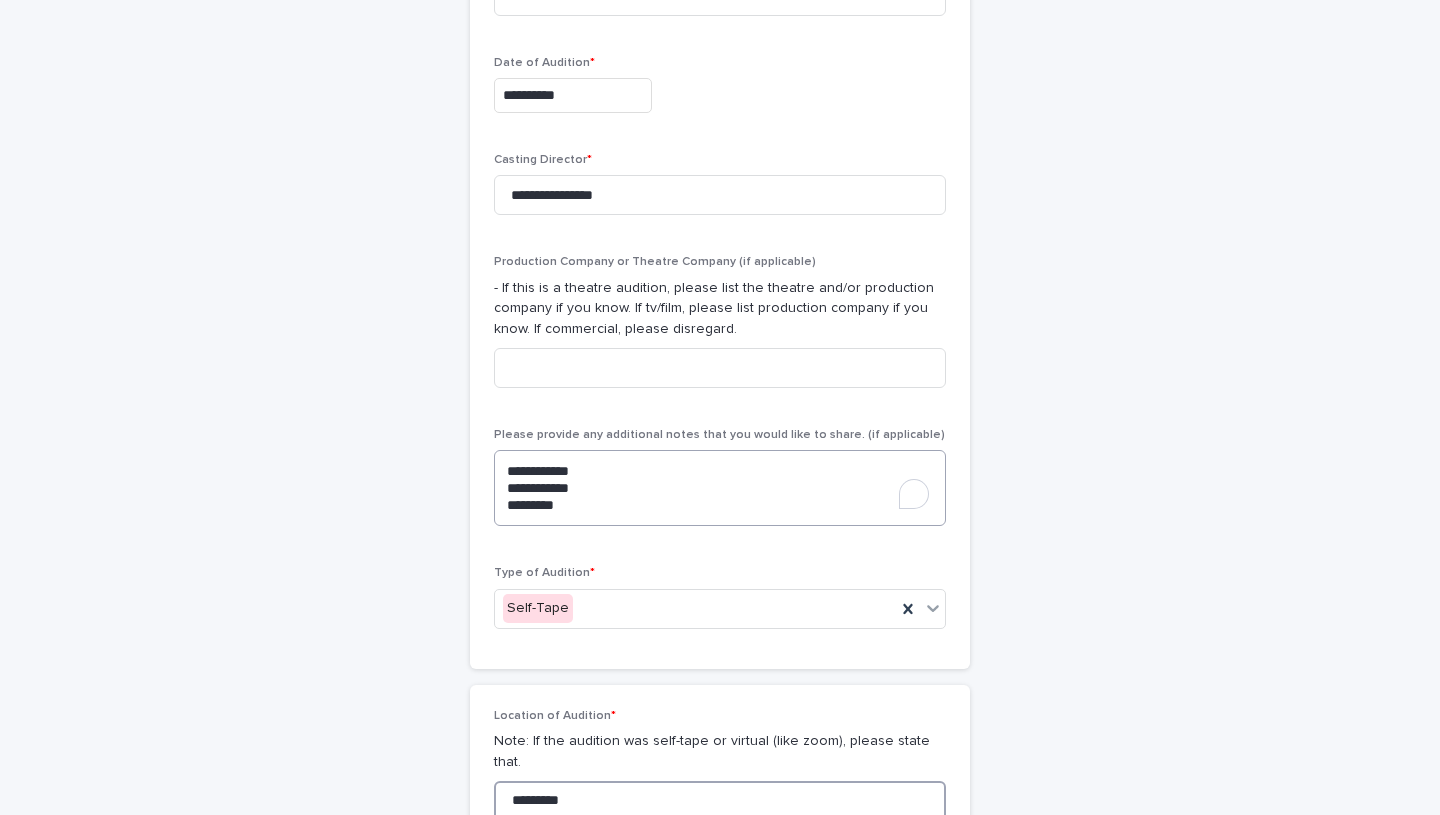 type on "*********" 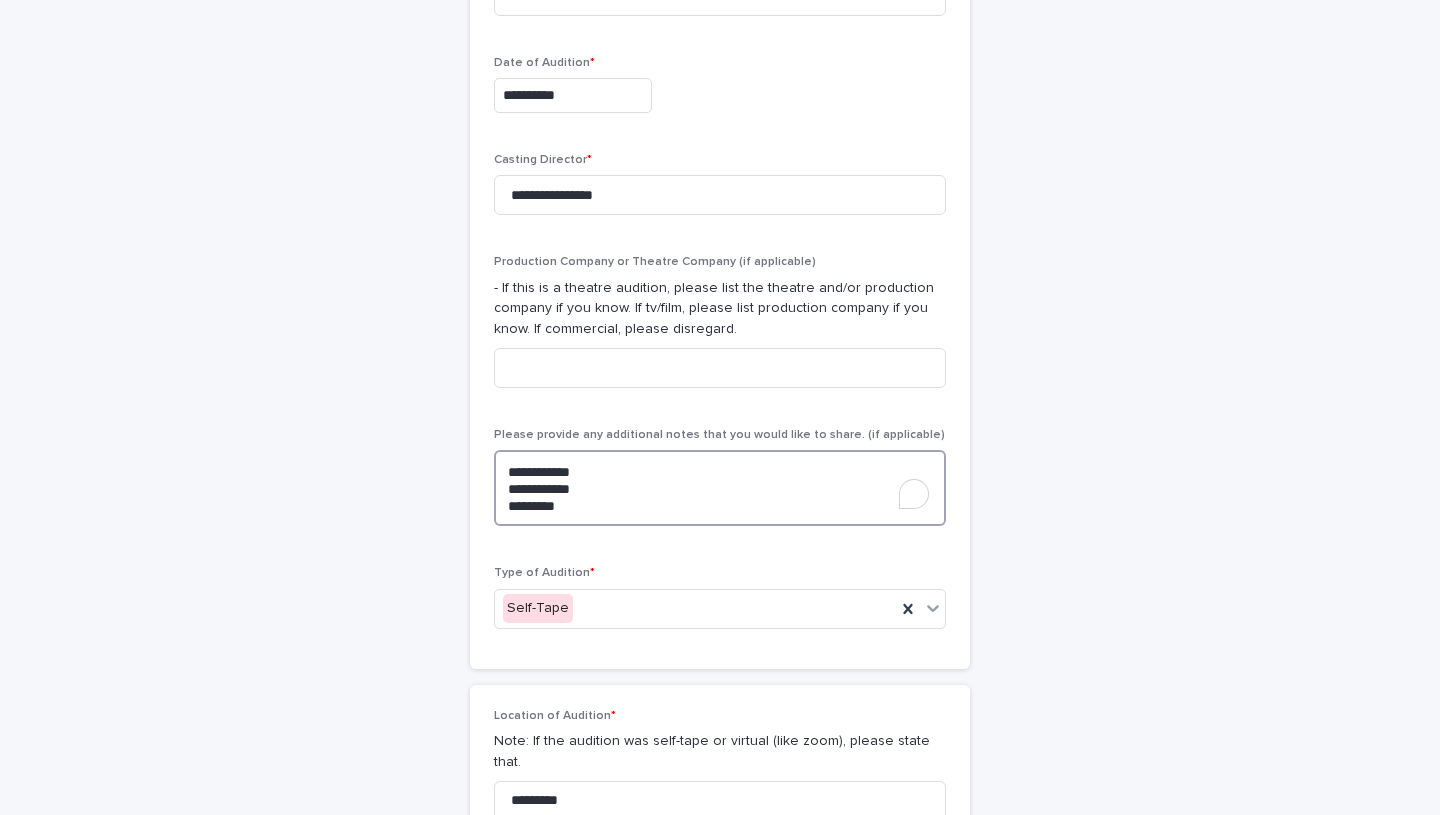 click on "**********" at bounding box center (720, 488) 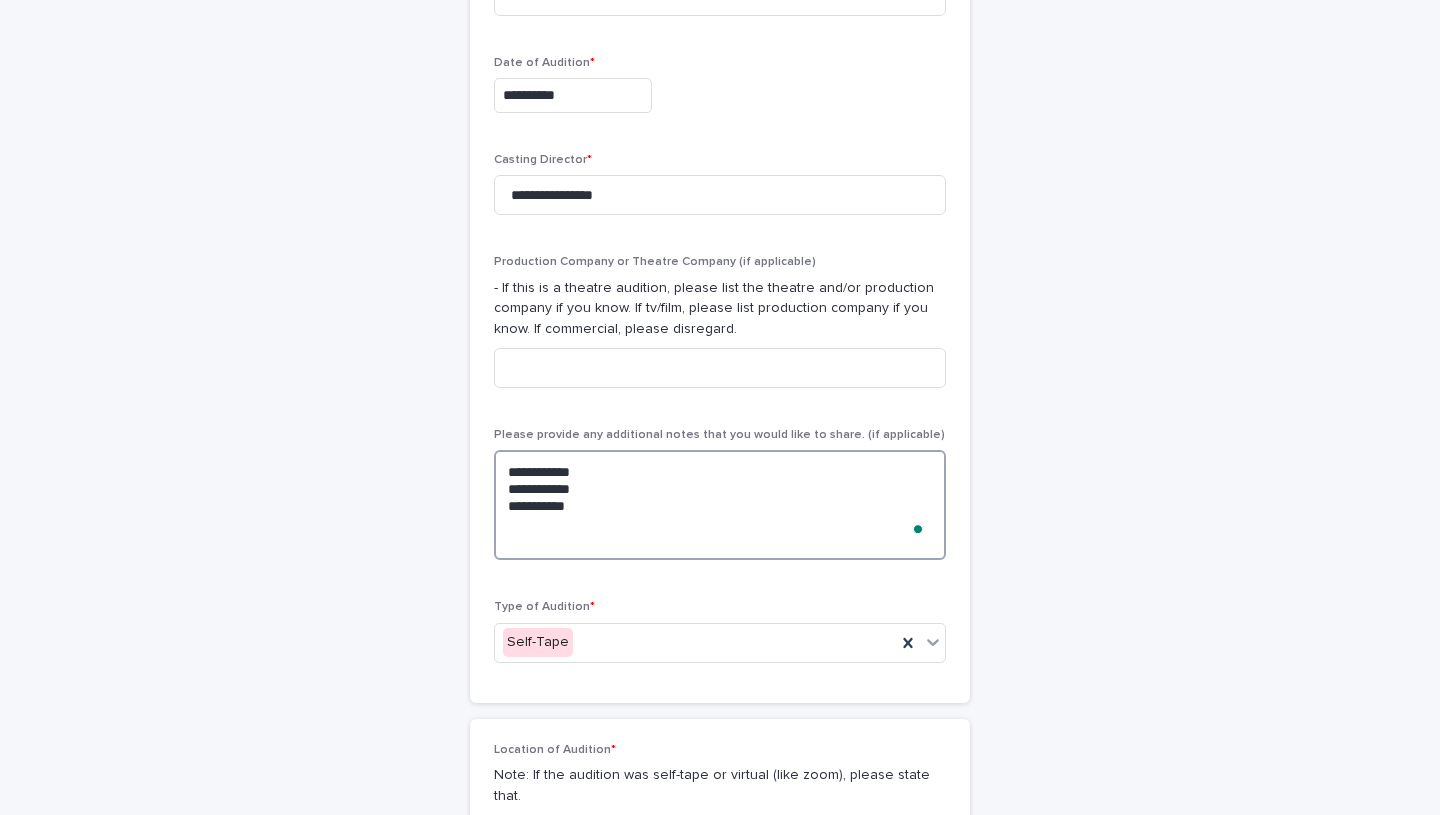 paste on "**********" 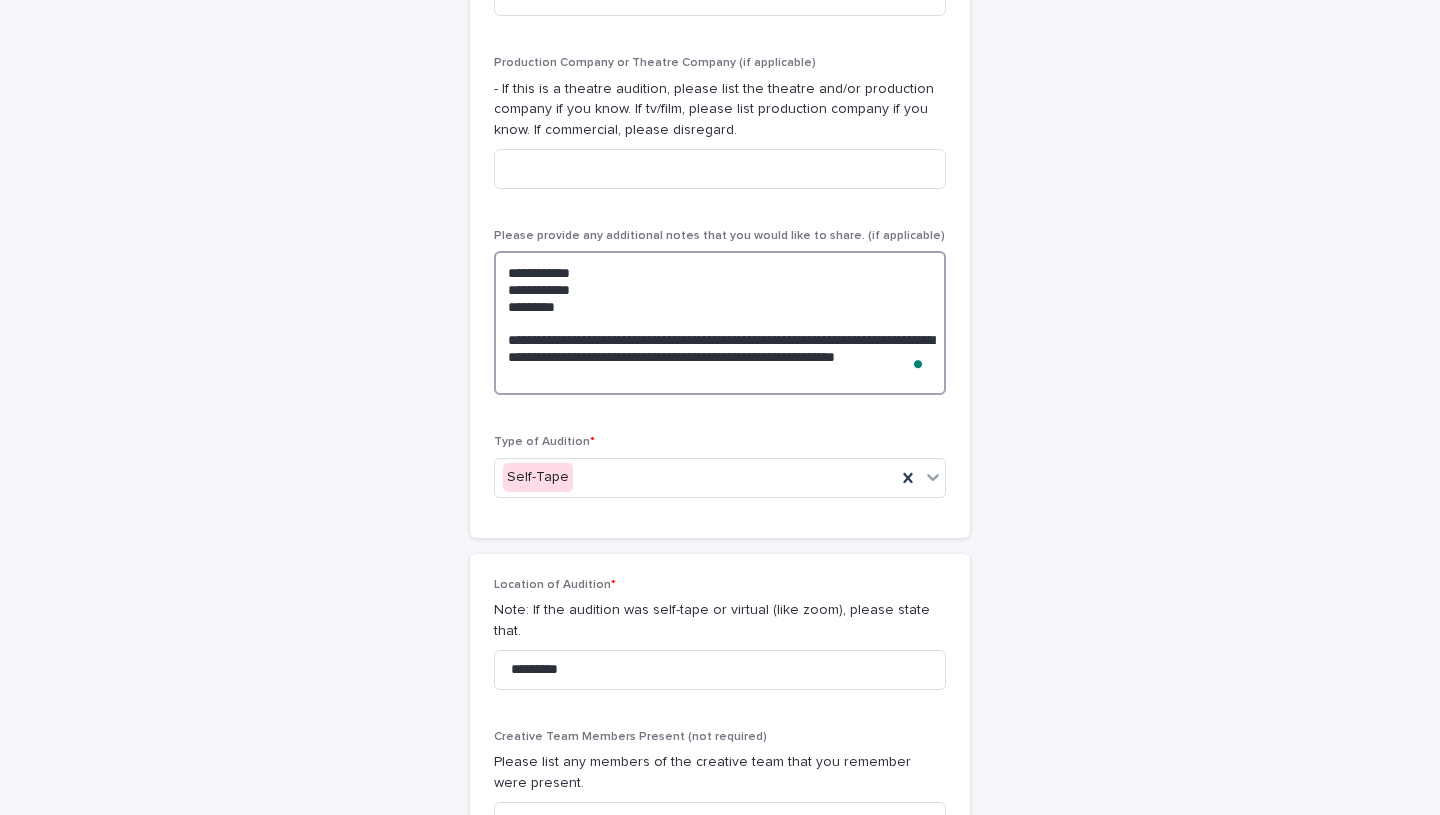 scroll, scrollTop: 1189, scrollLeft: 0, axis: vertical 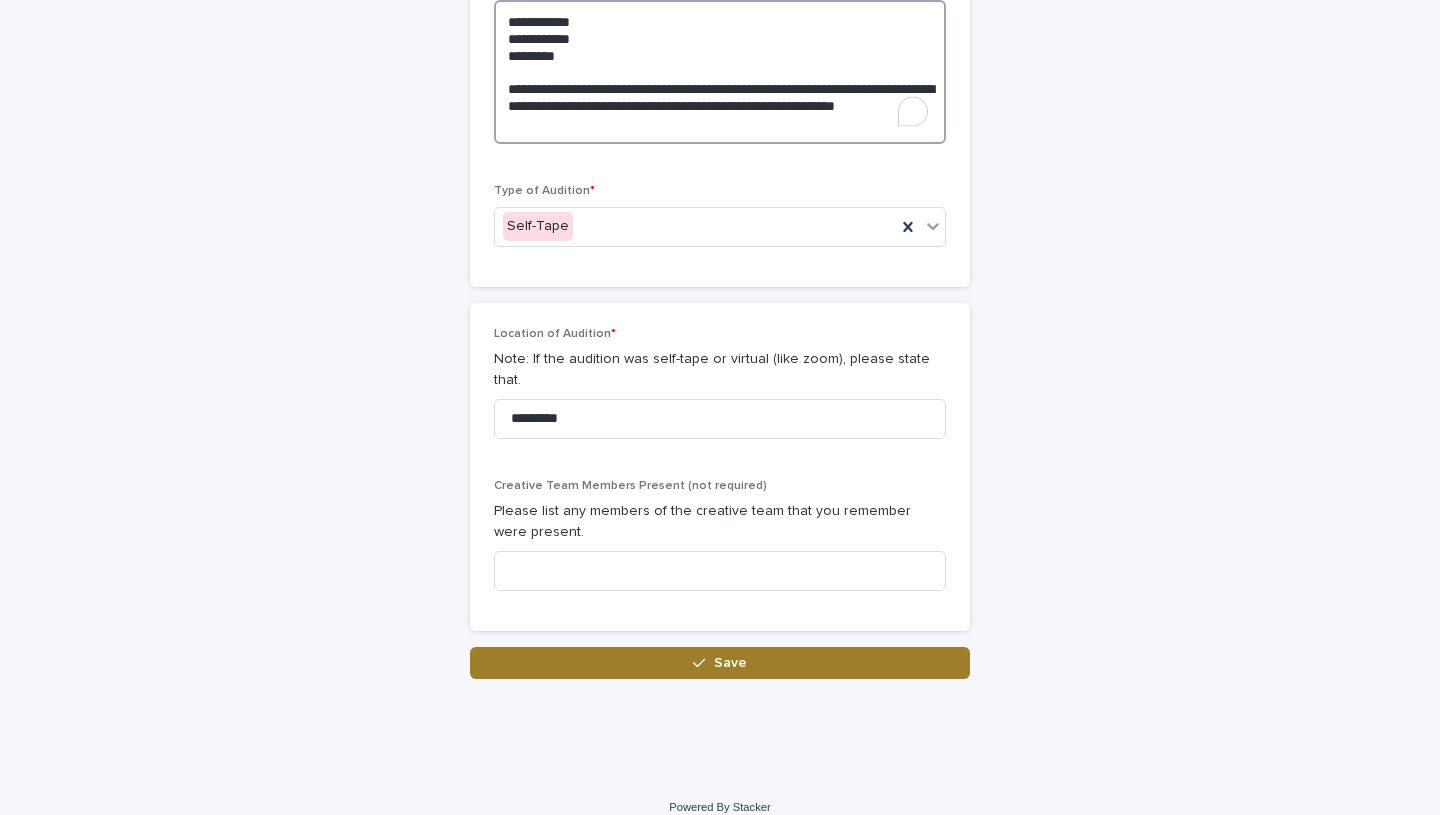 type on "**********" 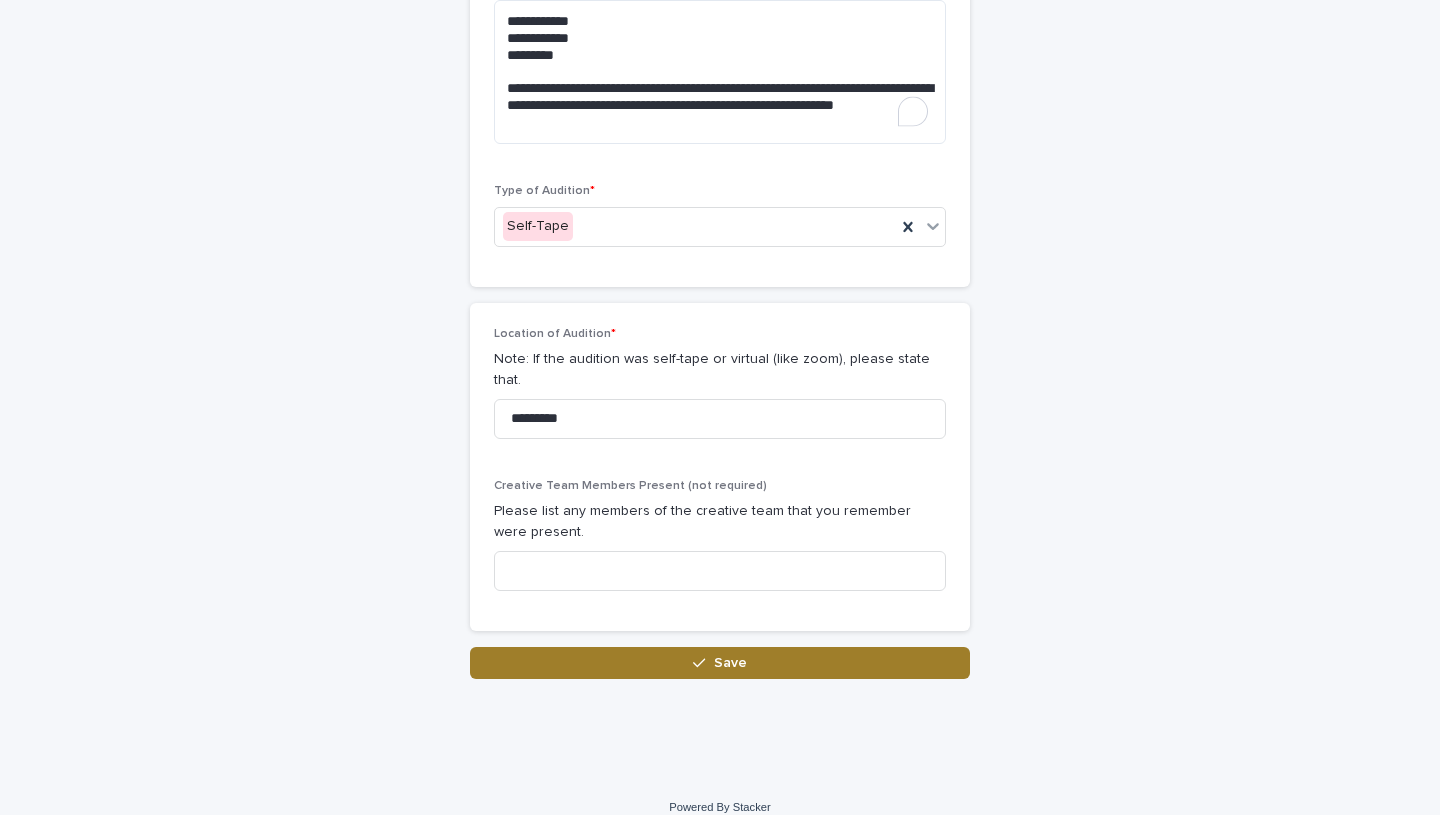 click at bounding box center [703, 663] 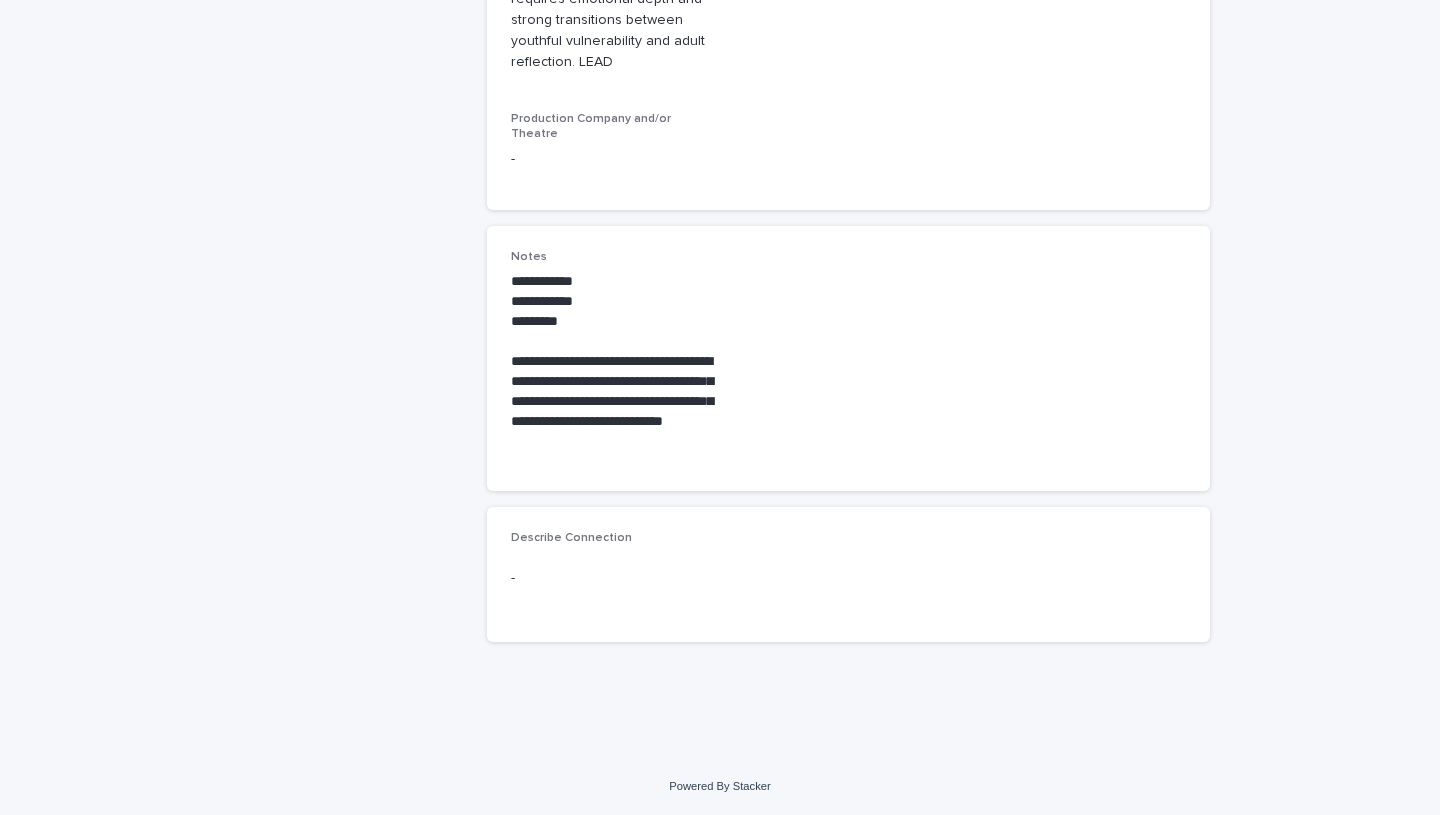scroll, scrollTop: 0, scrollLeft: 0, axis: both 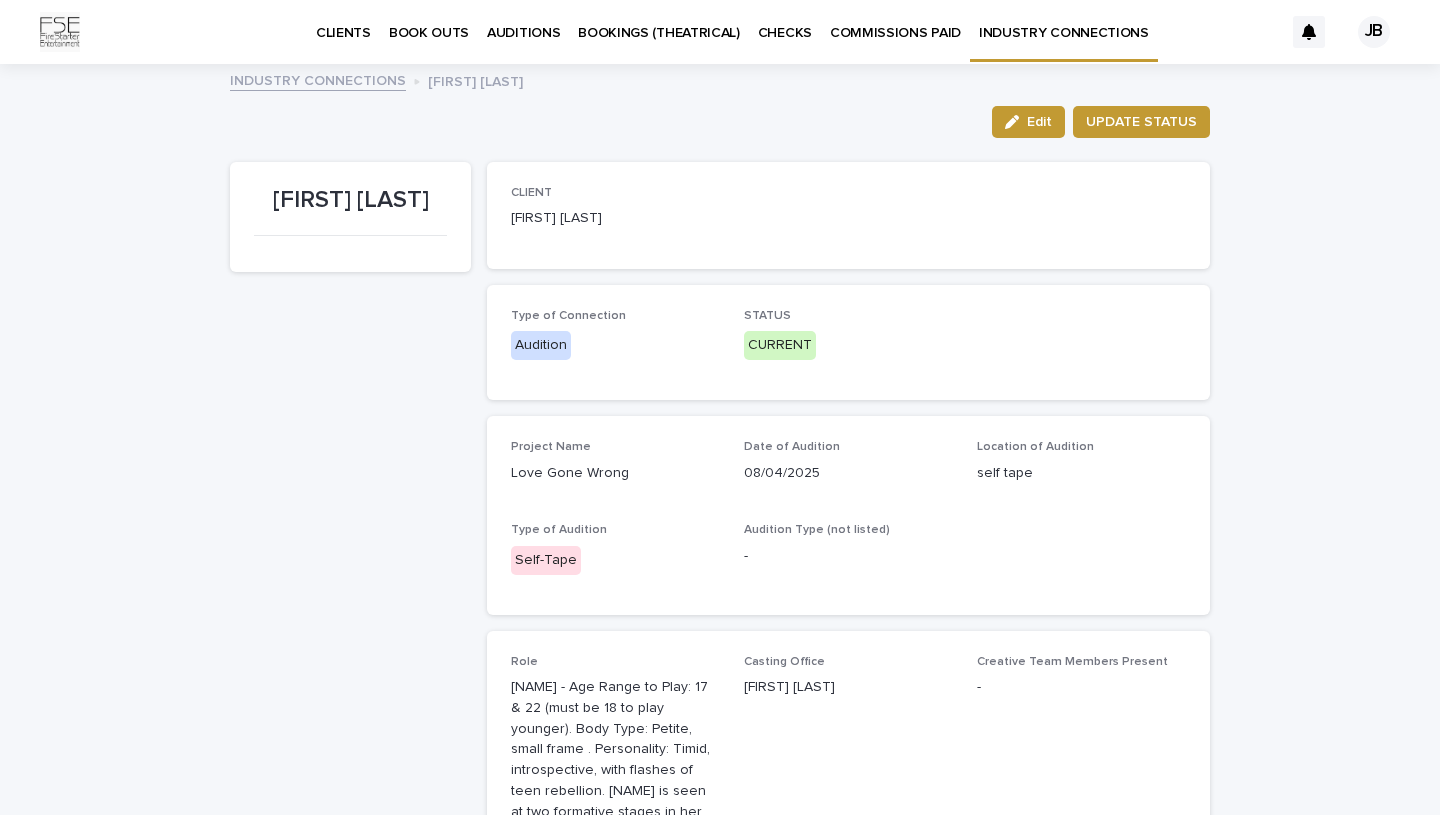 click on "BOOKINGS  (THEATRICAL)" at bounding box center (659, 21) 